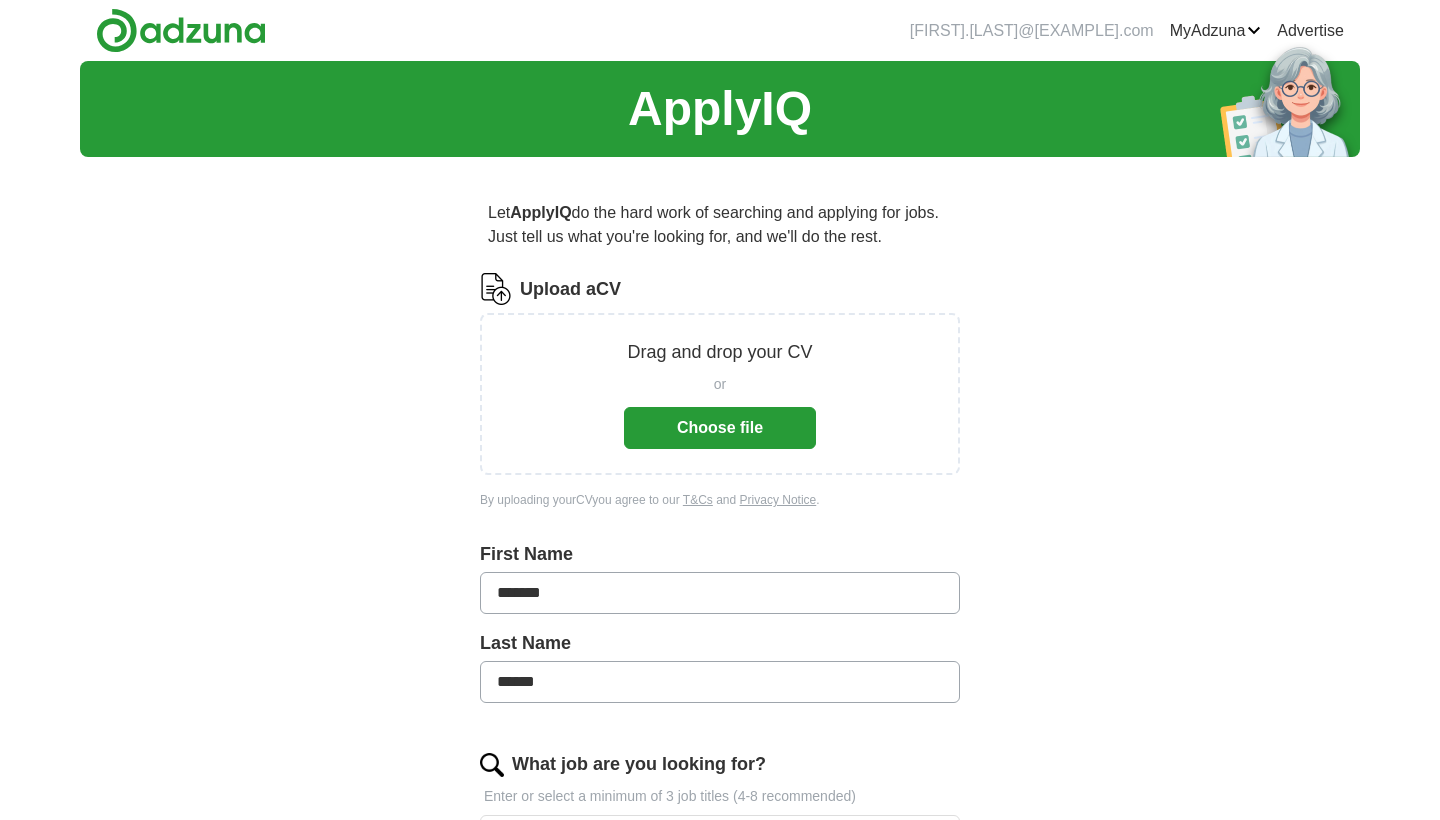 scroll, scrollTop: 0, scrollLeft: 0, axis: both 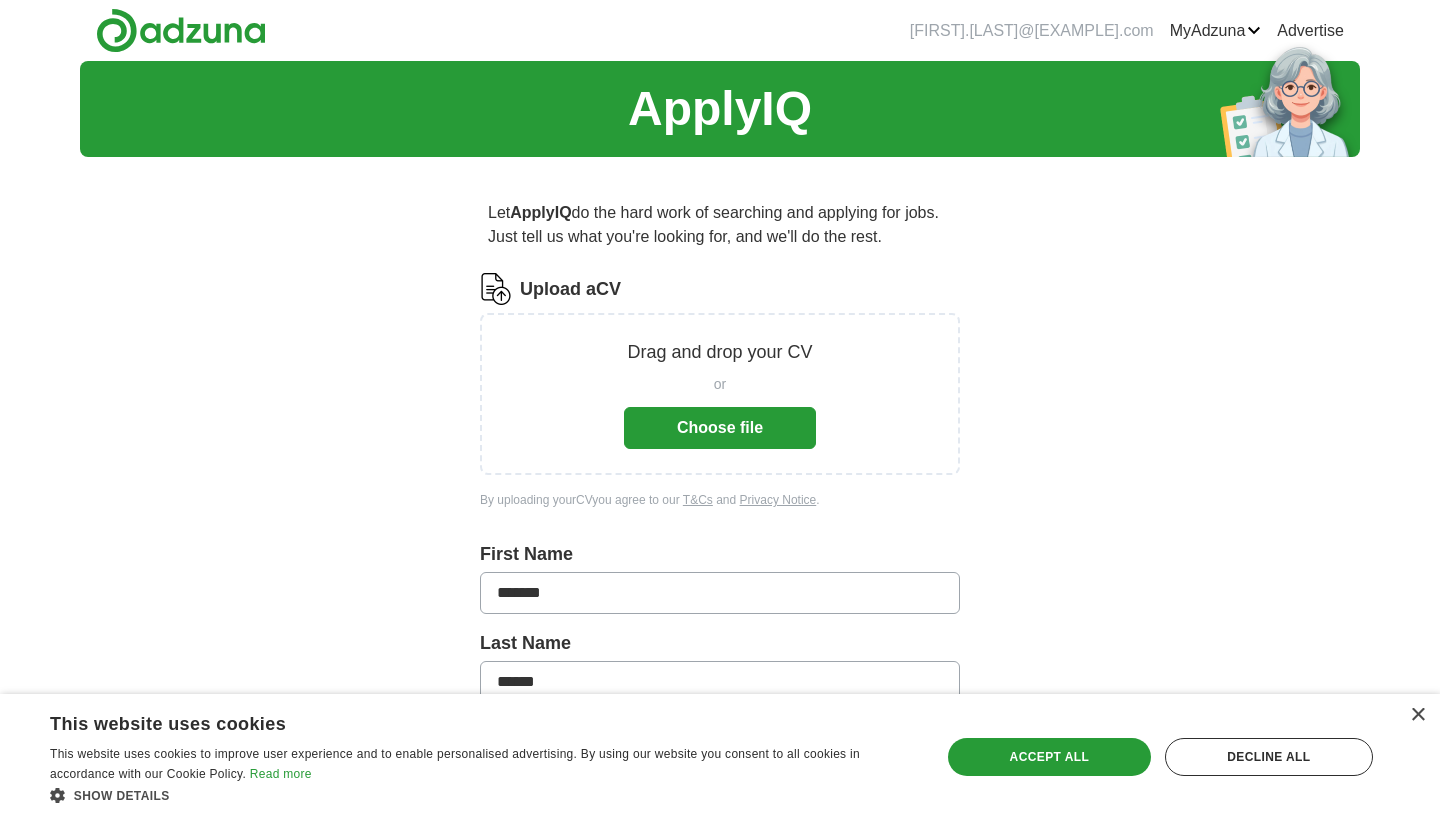 click on "Choose file" at bounding box center (720, 428) 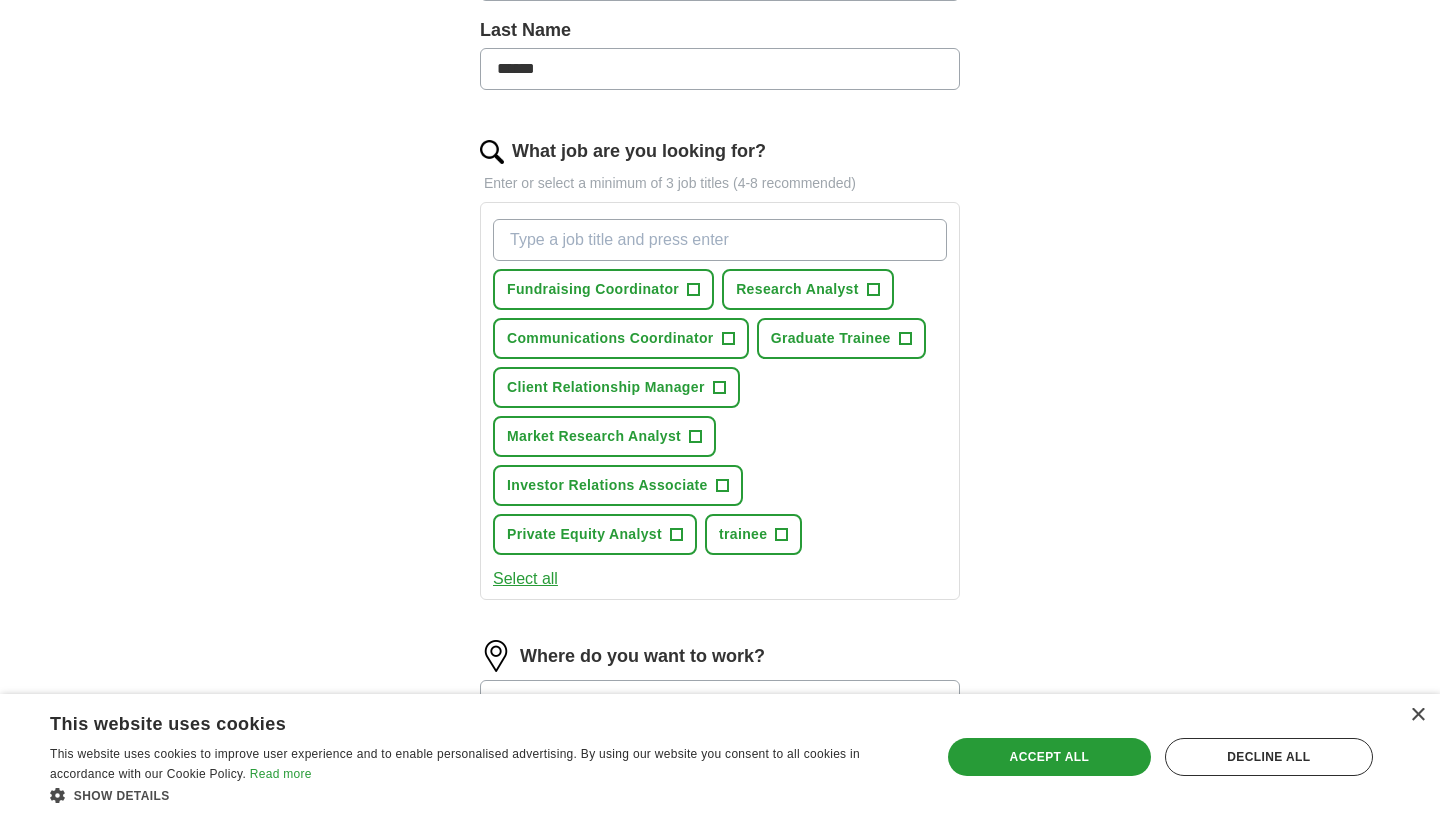 scroll, scrollTop: 536, scrollLeft: 0, axis: vertical 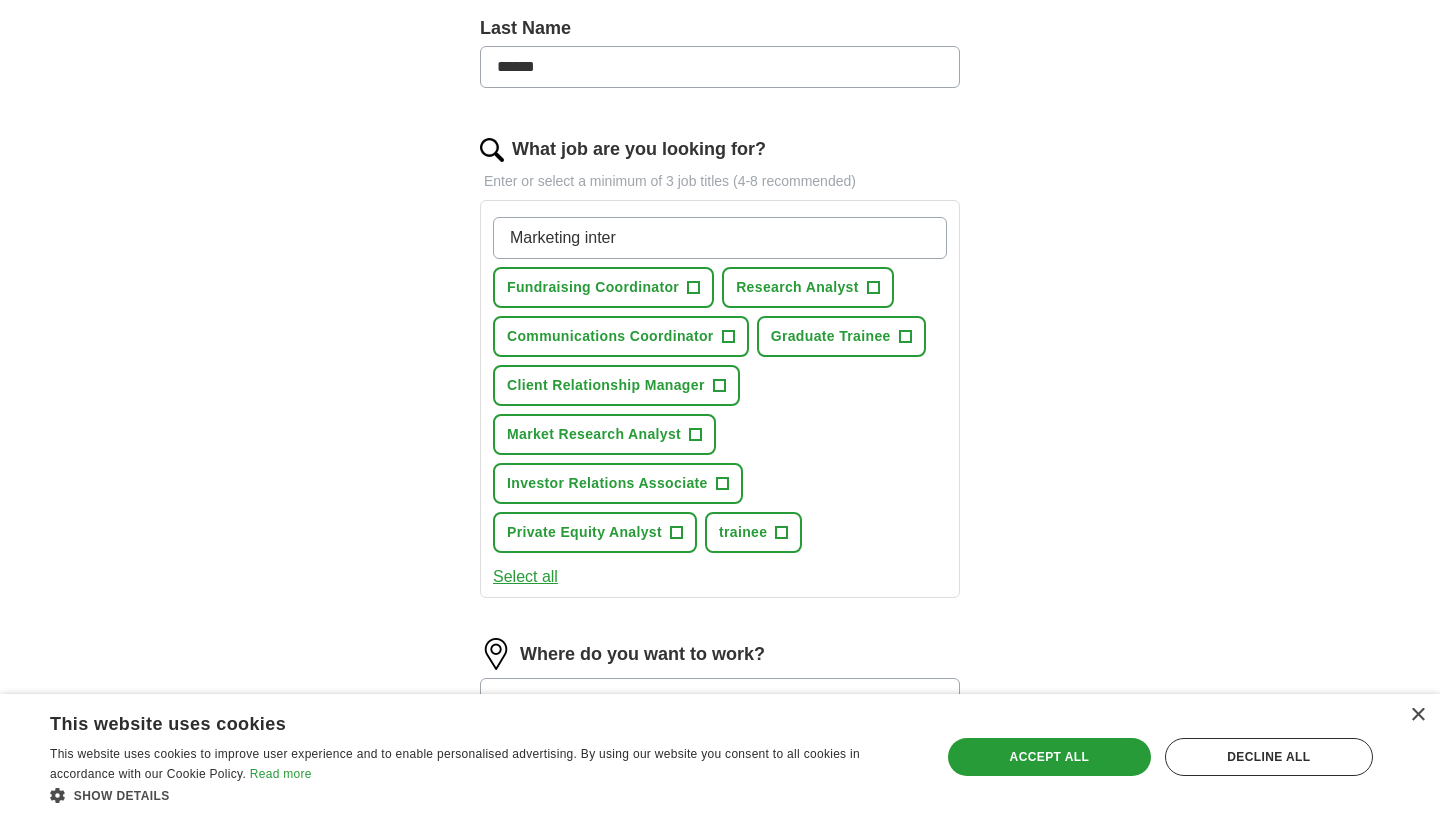 type on "Marketing intern" 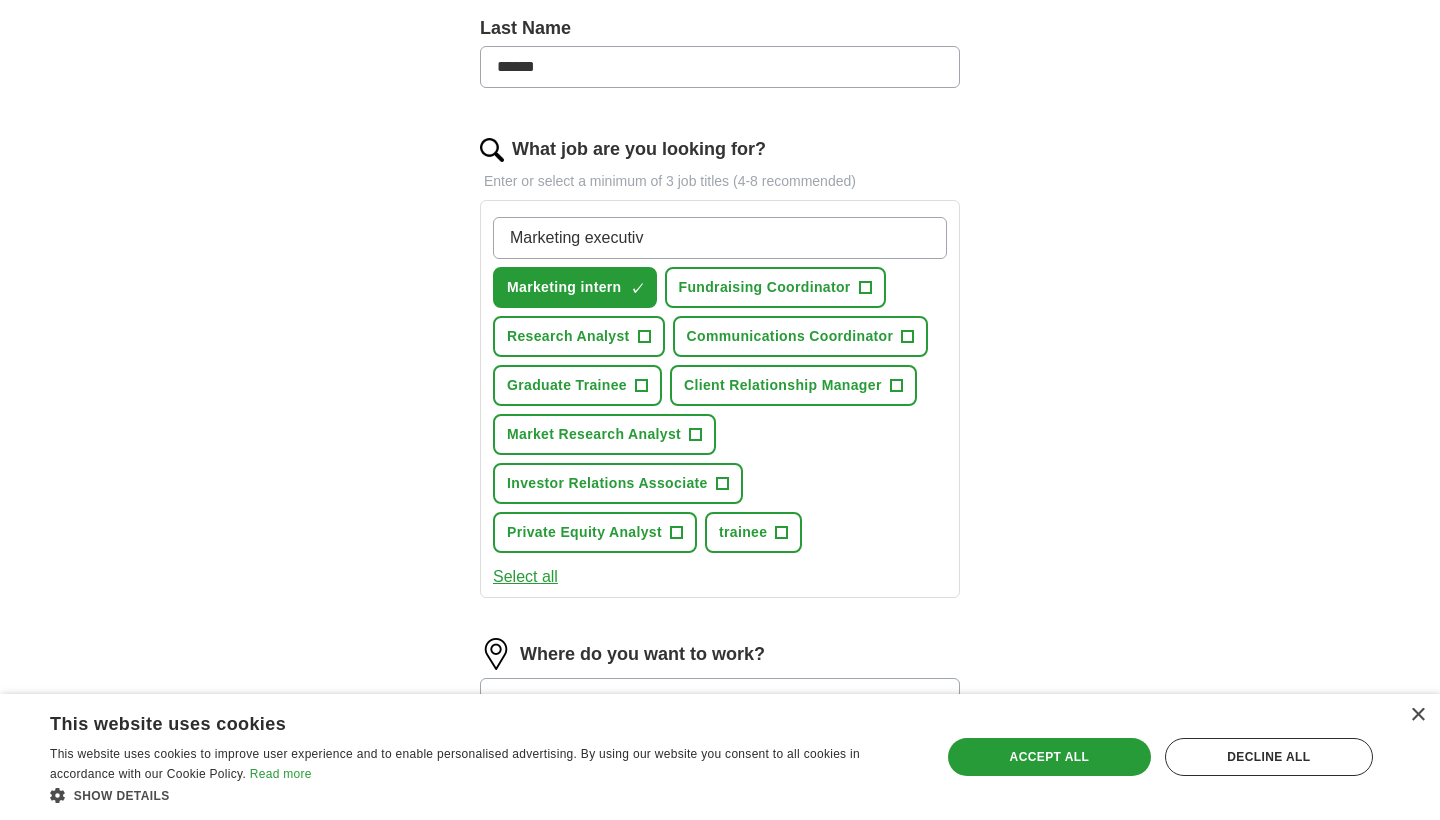type on "Marketing executive" 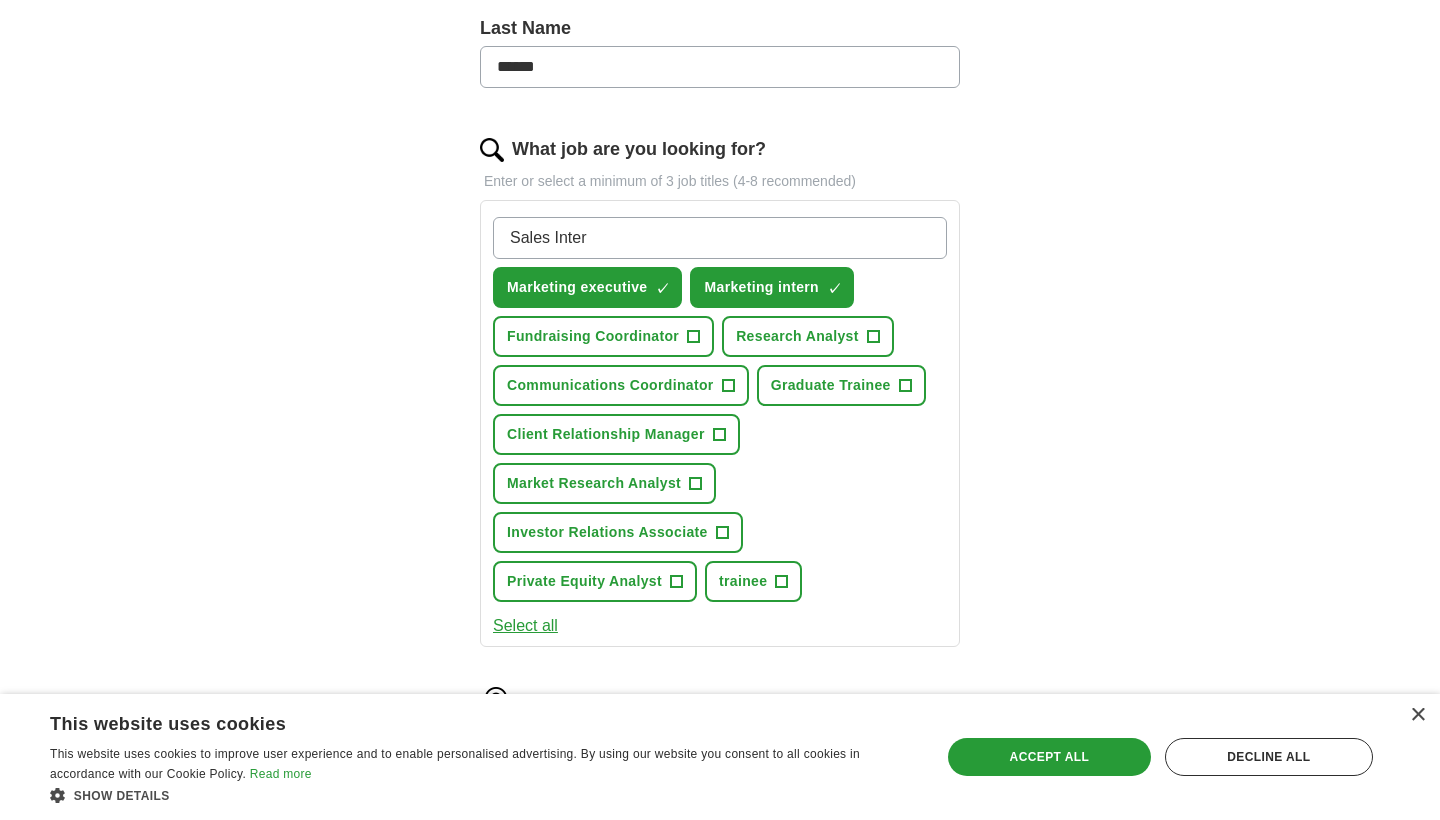 type on "Sales Intern" 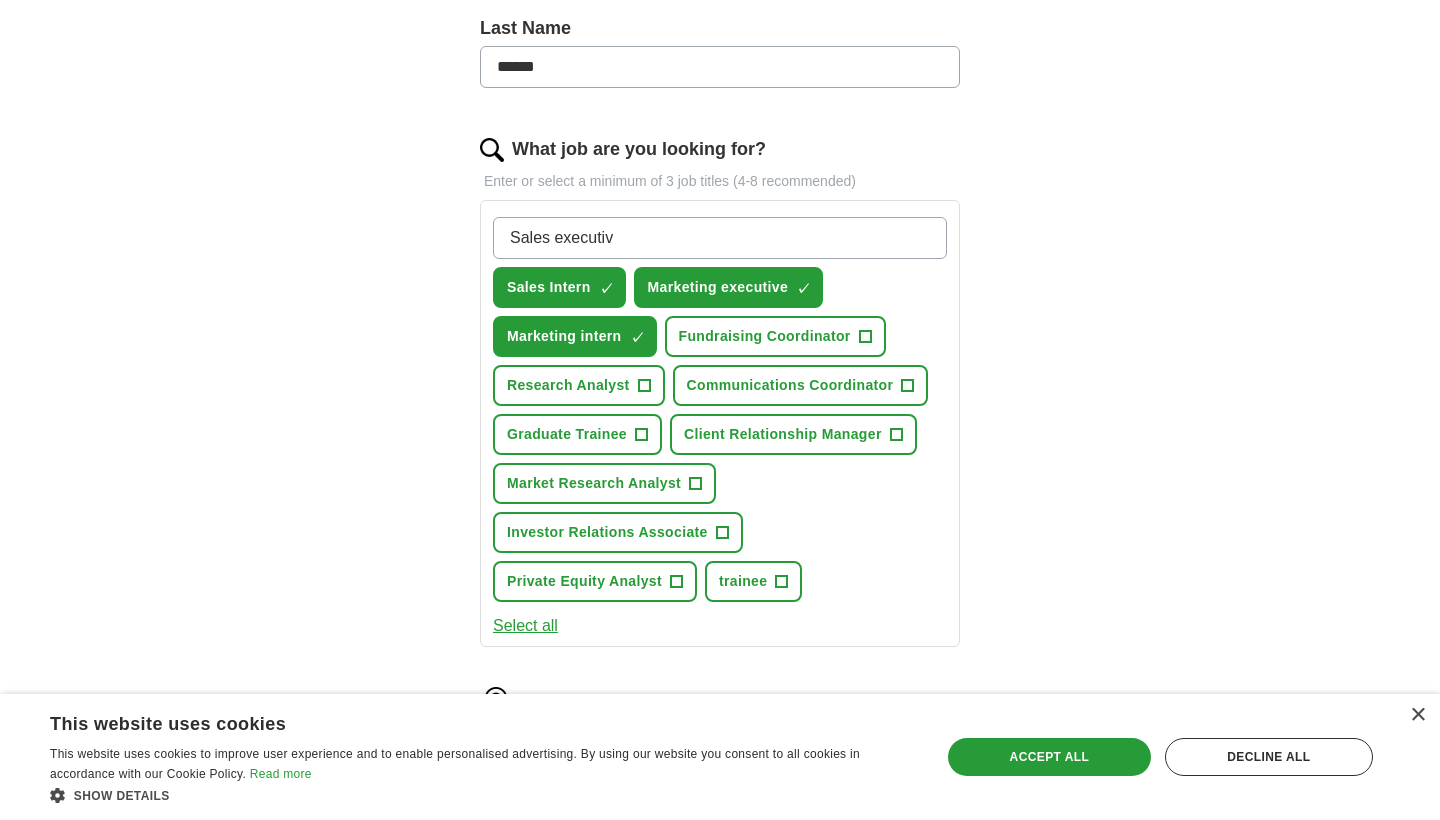 type on "Sales executive" 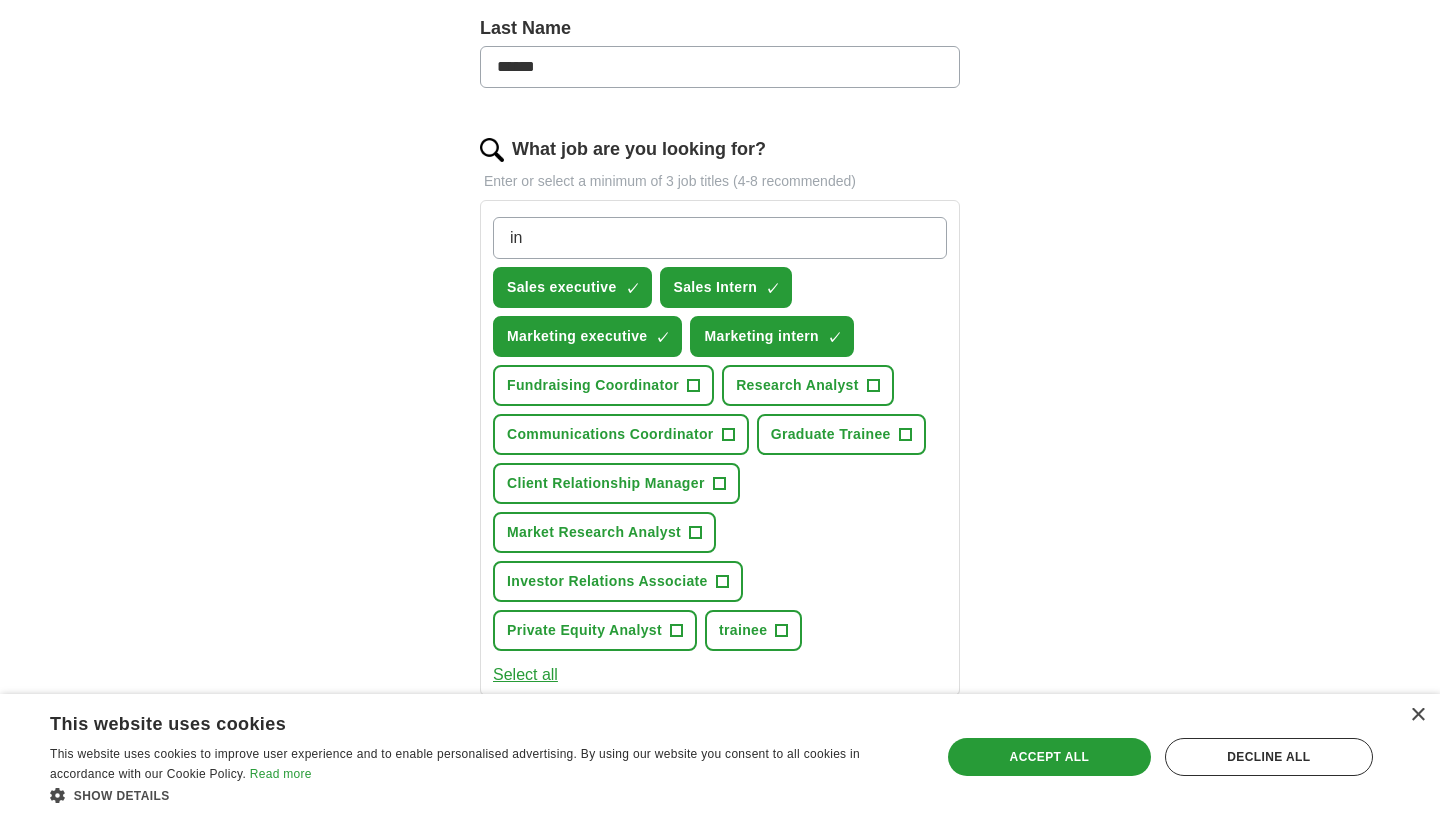 type on "i" 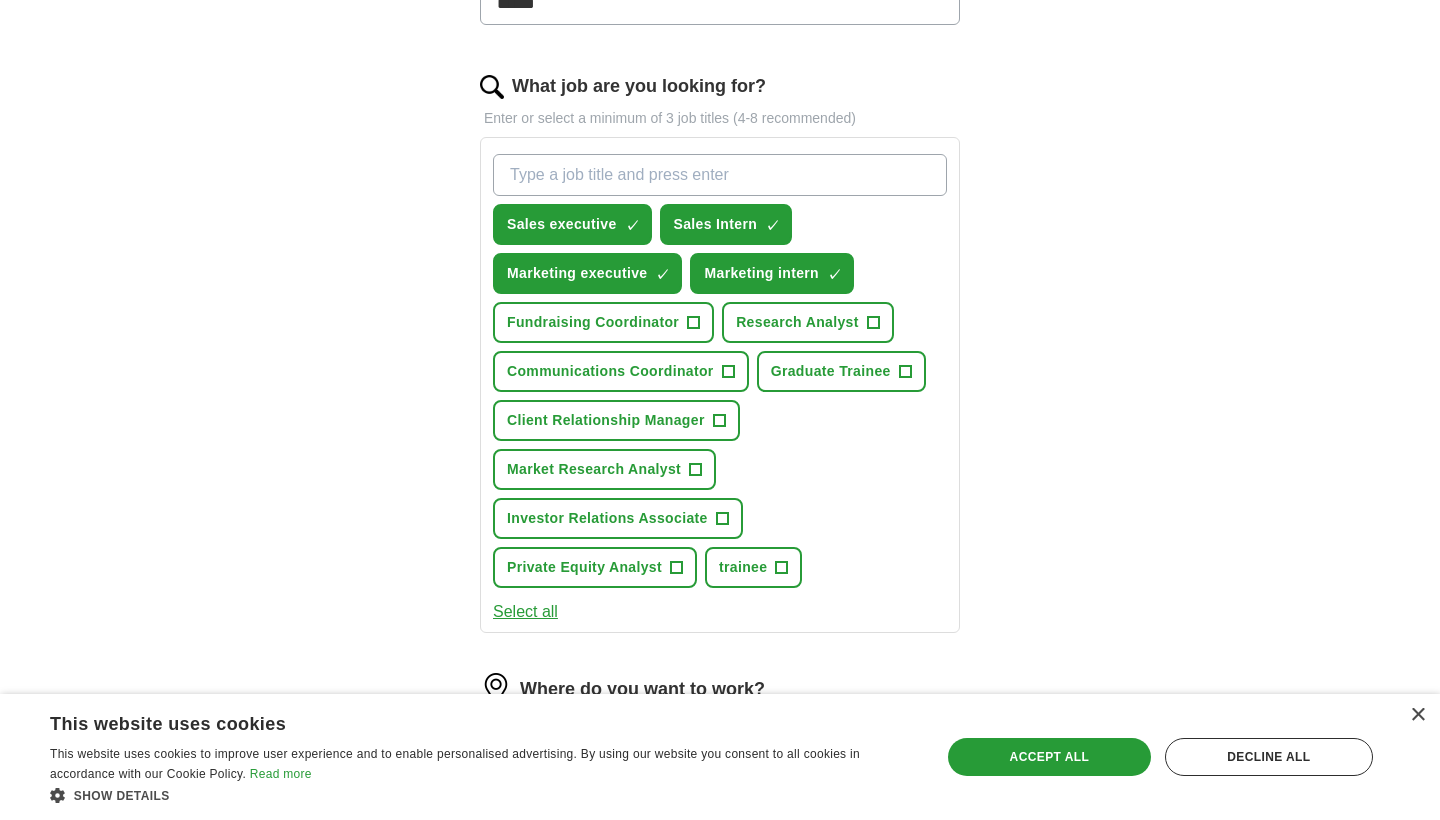 scroll, scrollTop: 607, scrollLeft: 0, axis: vertical 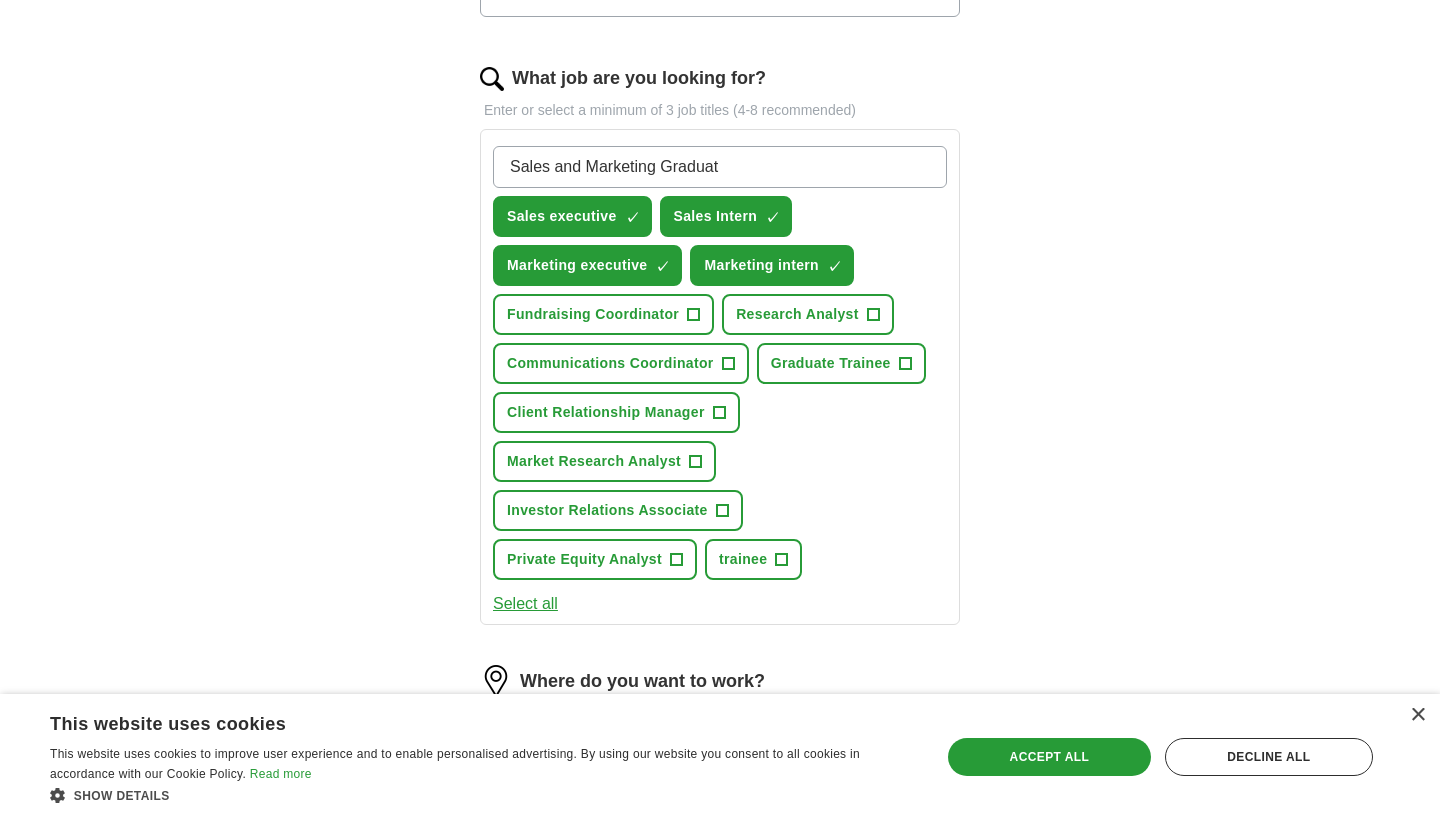type on "Sales and Marketing Graduate" 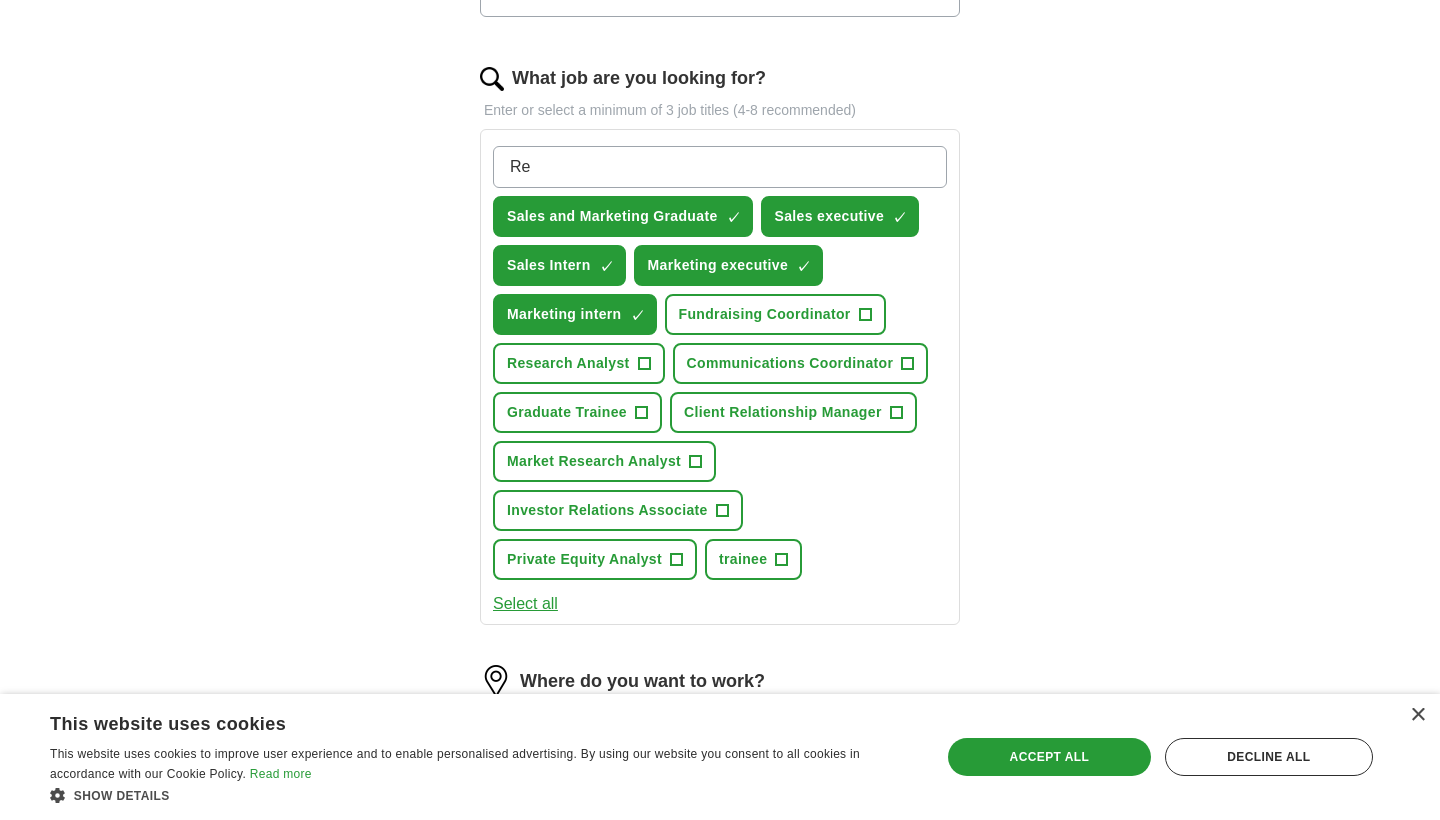 type on "R" 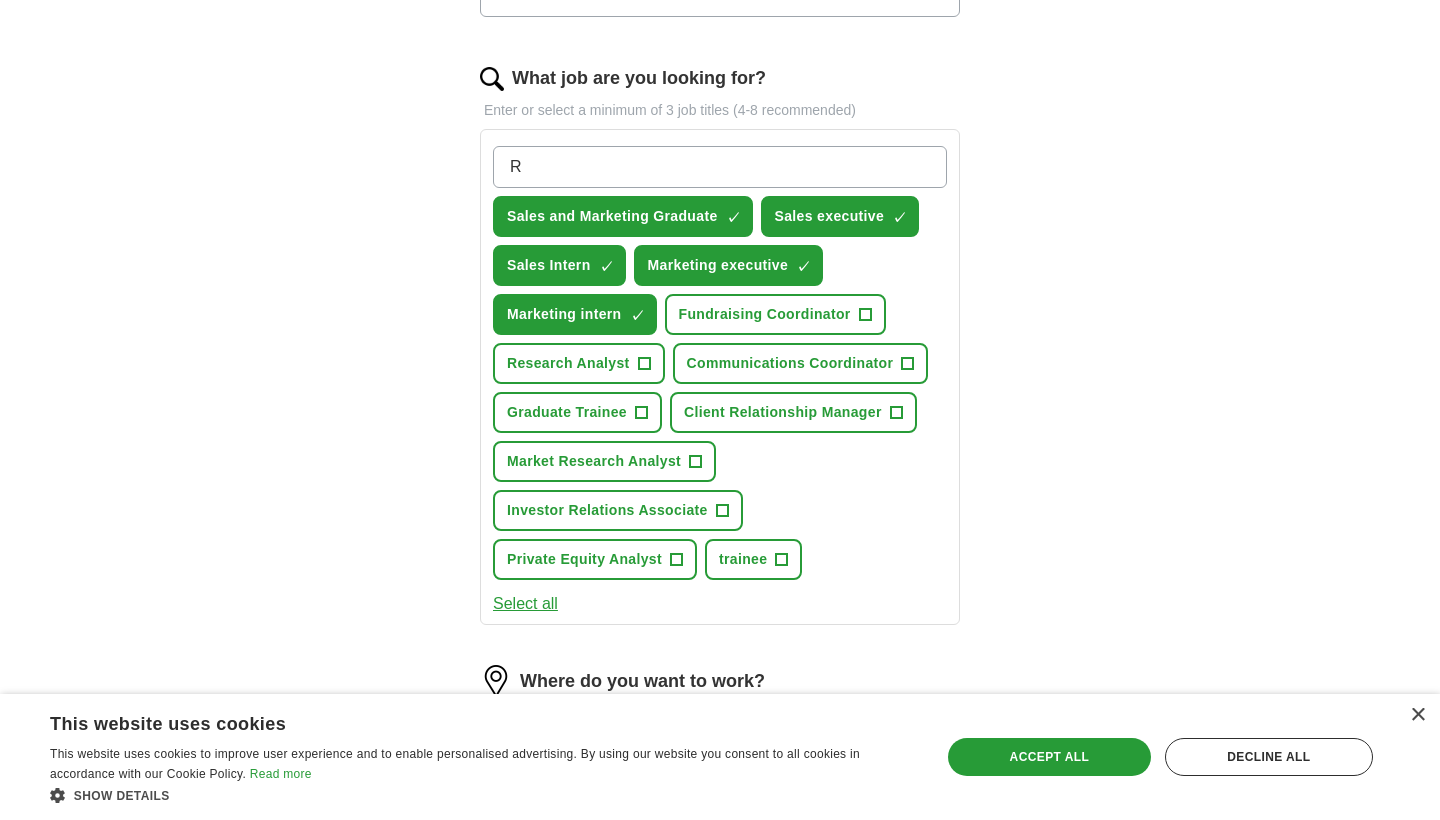 type 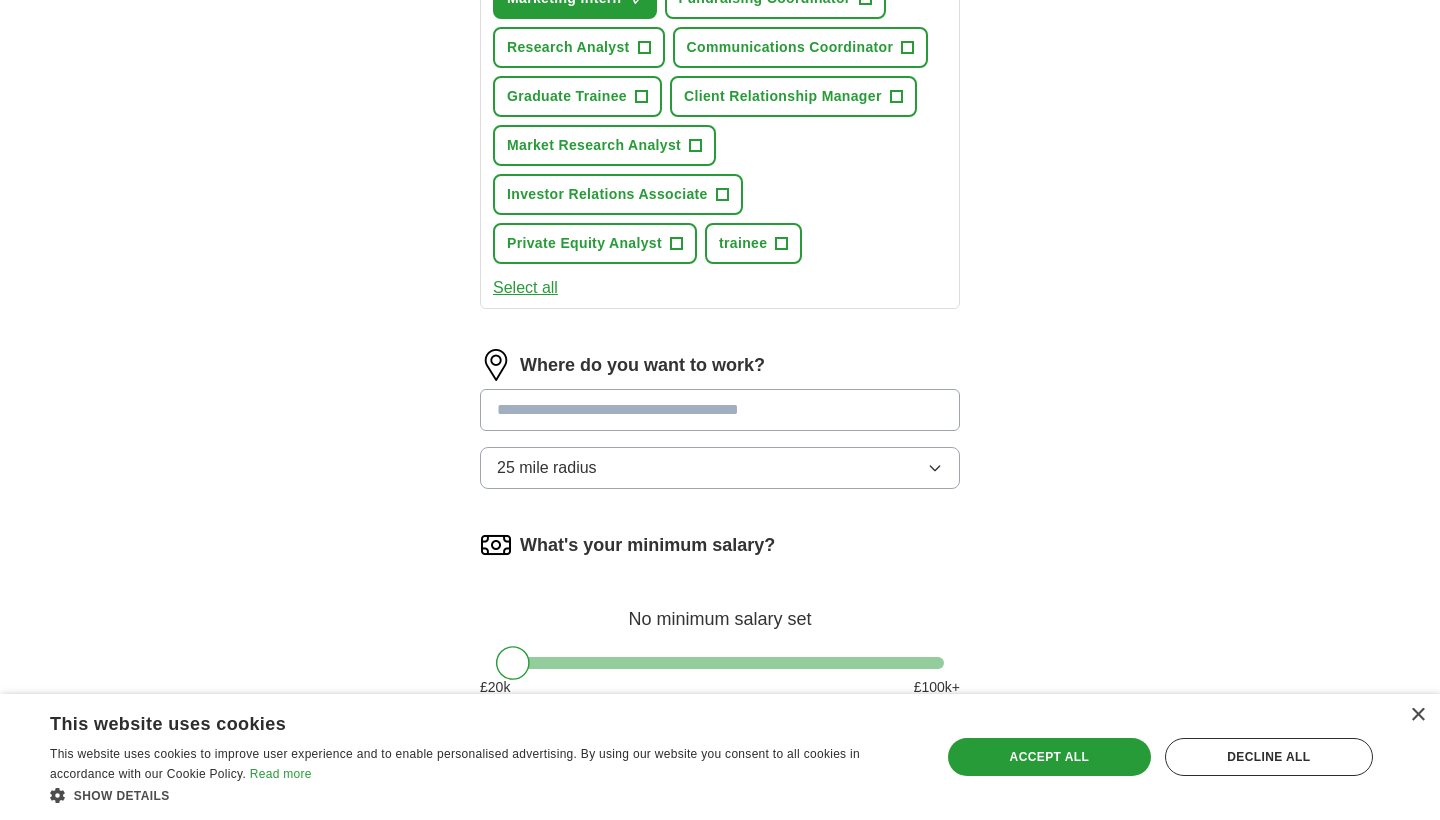 scroll, scrollTop: 975, scrollLeft: 0, axis: vertical 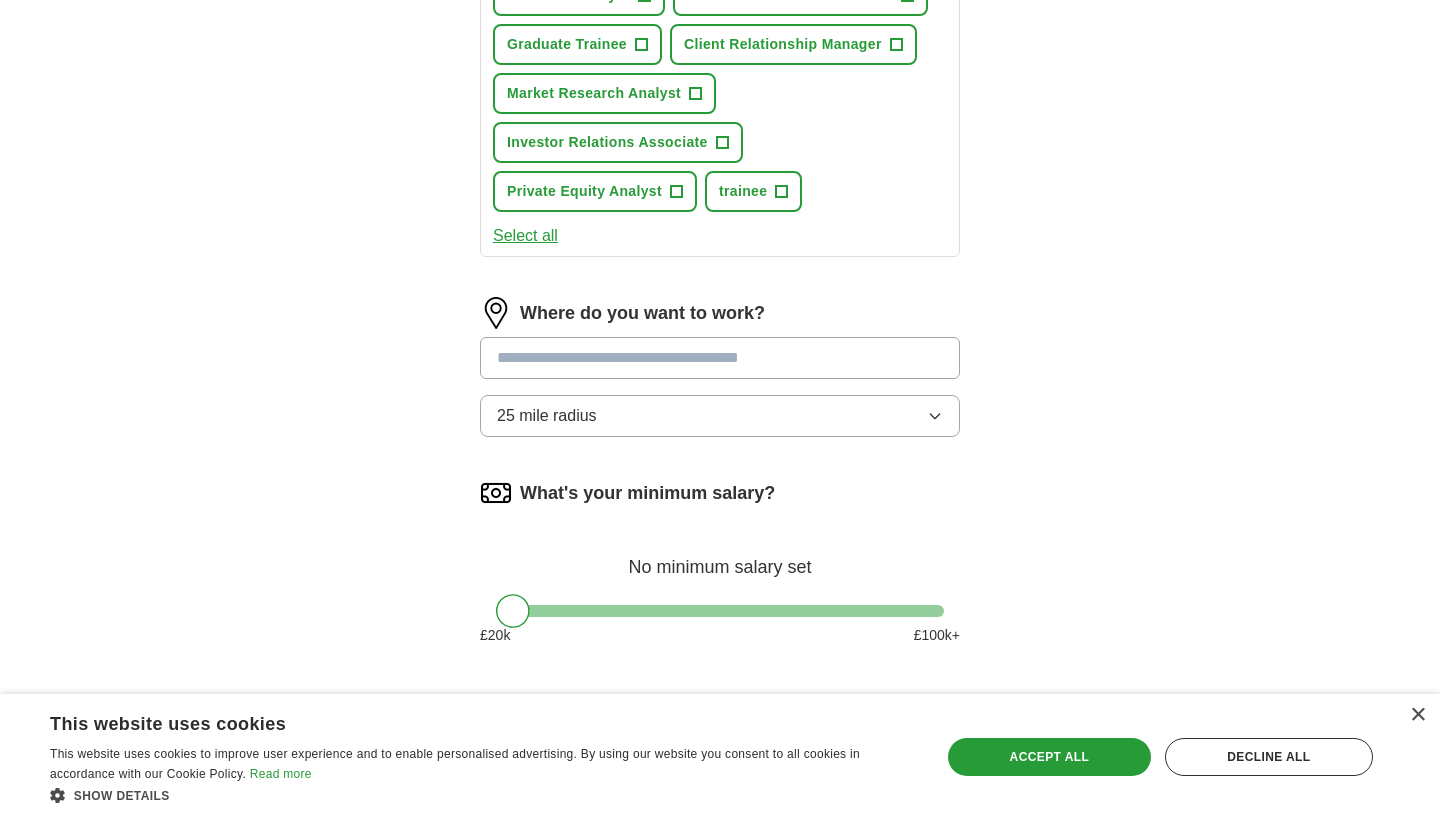 click at bounding box center (720, 358) 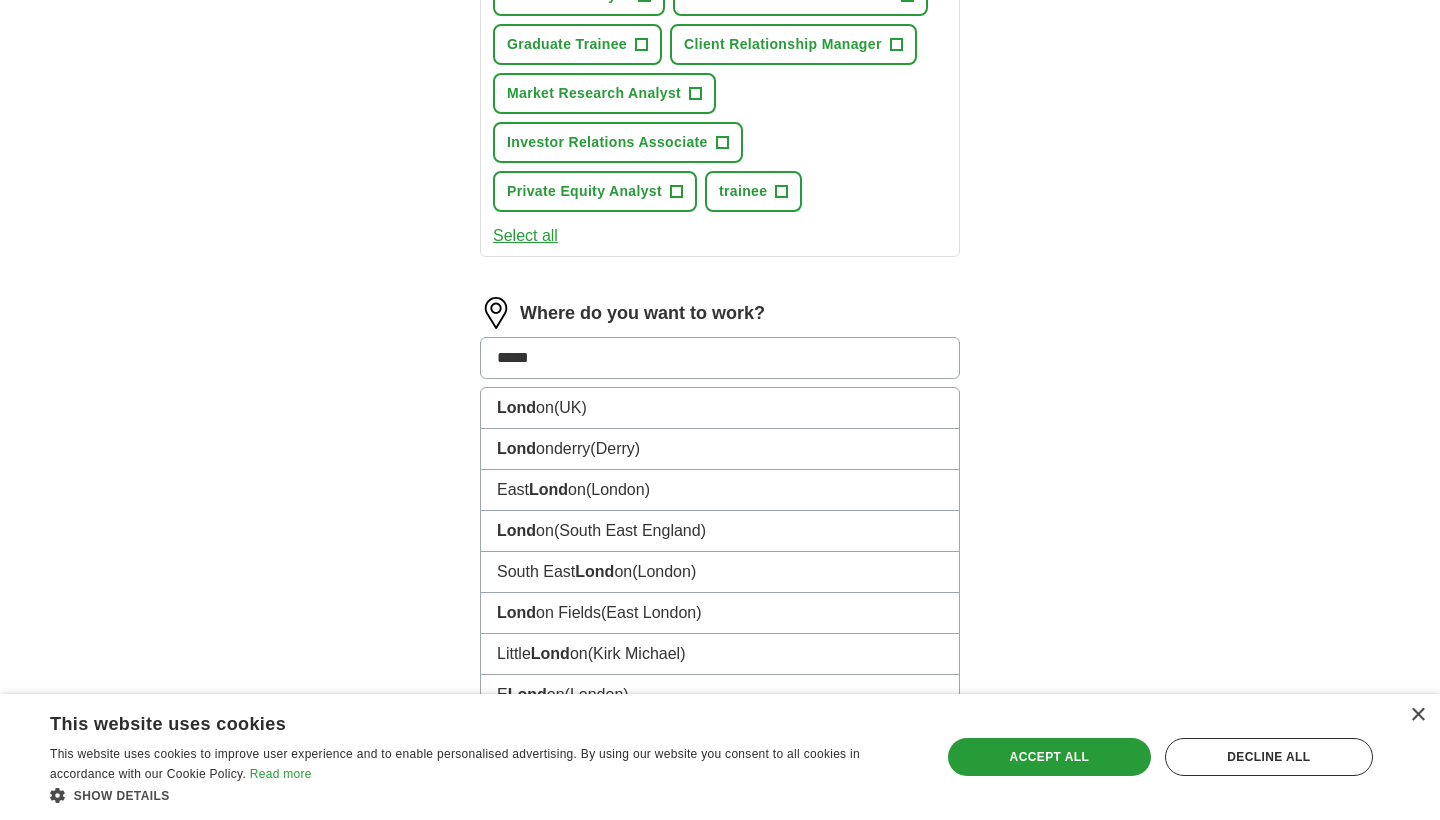 type on "******" 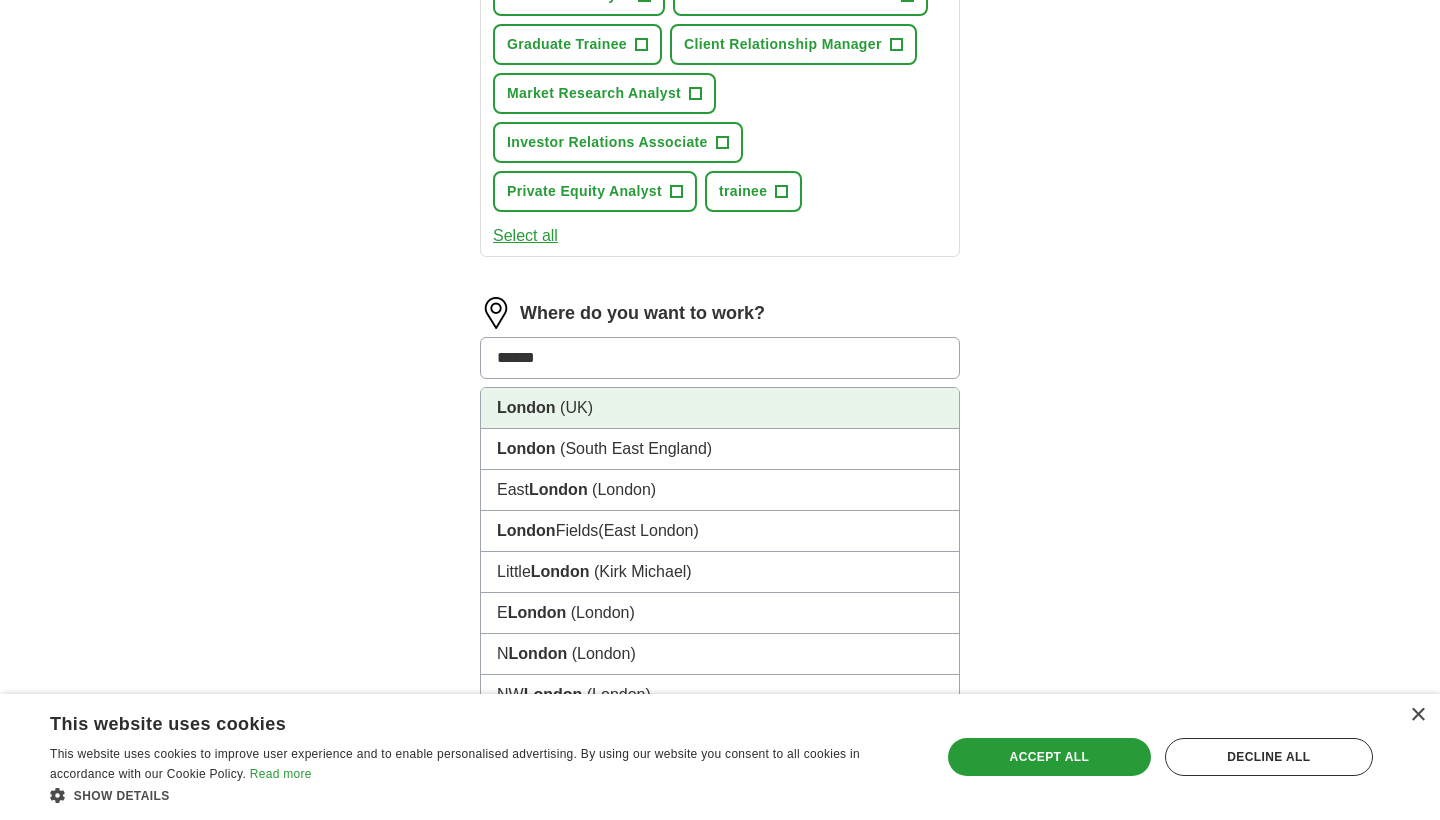 click on "[CITY]   (UK)" at bounding box center [720, 408] 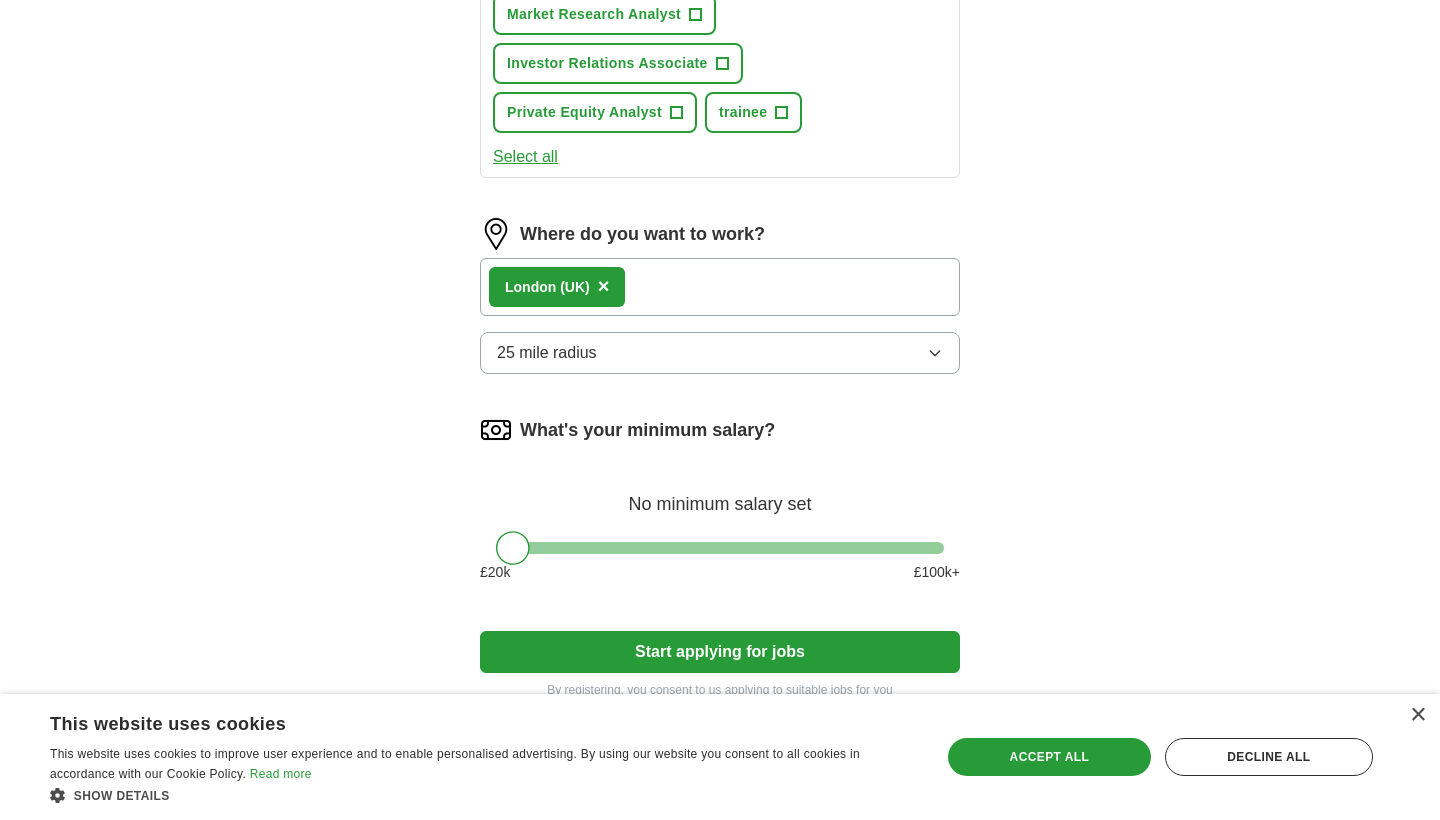 scroll, scrollTop: 1073, scrollLeft: 0, axis: vertical 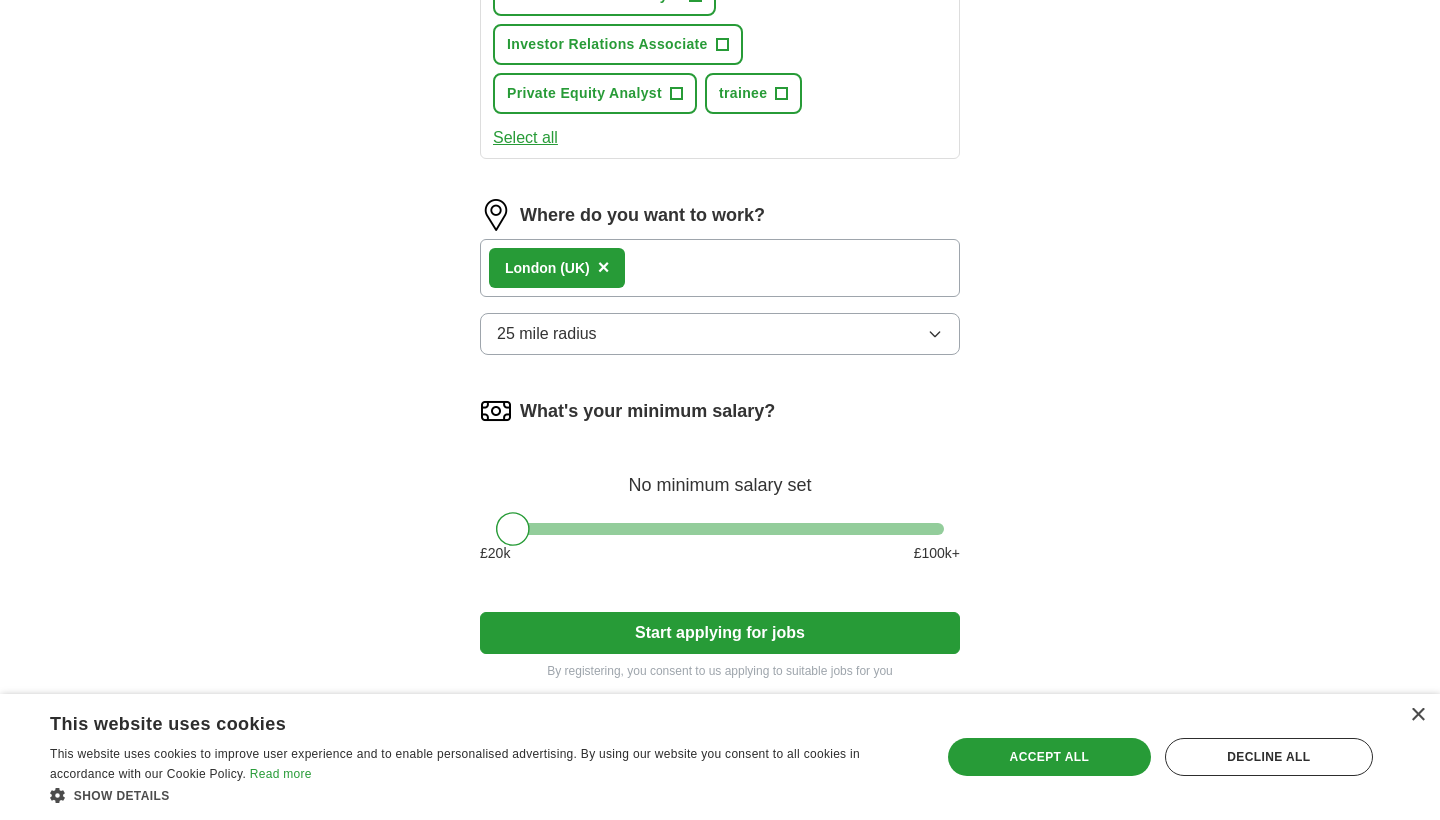 click on "25 mile radius" at bounding box center (720, 334) 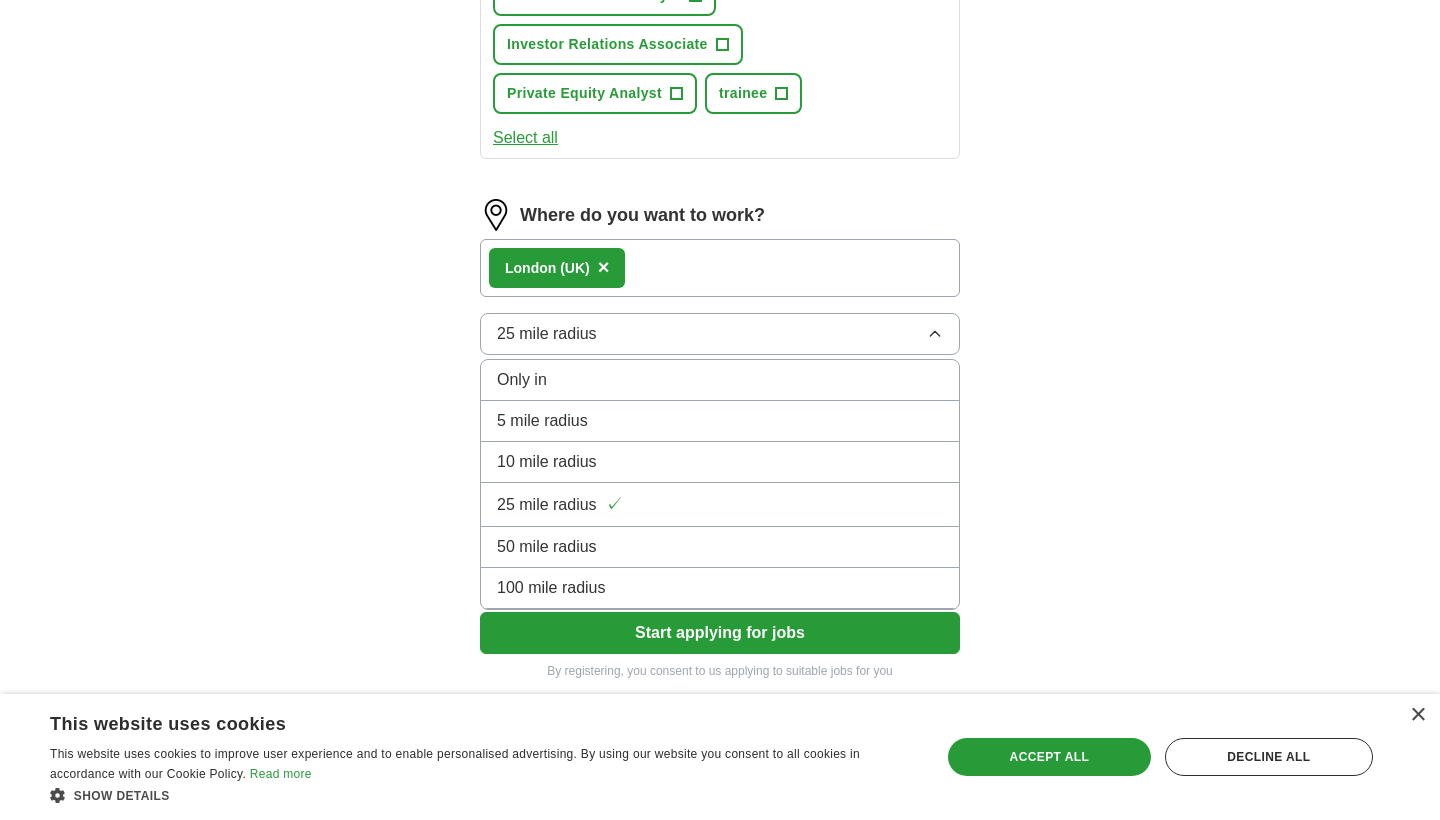 click on "Only in" at bounding box center (720, 380) 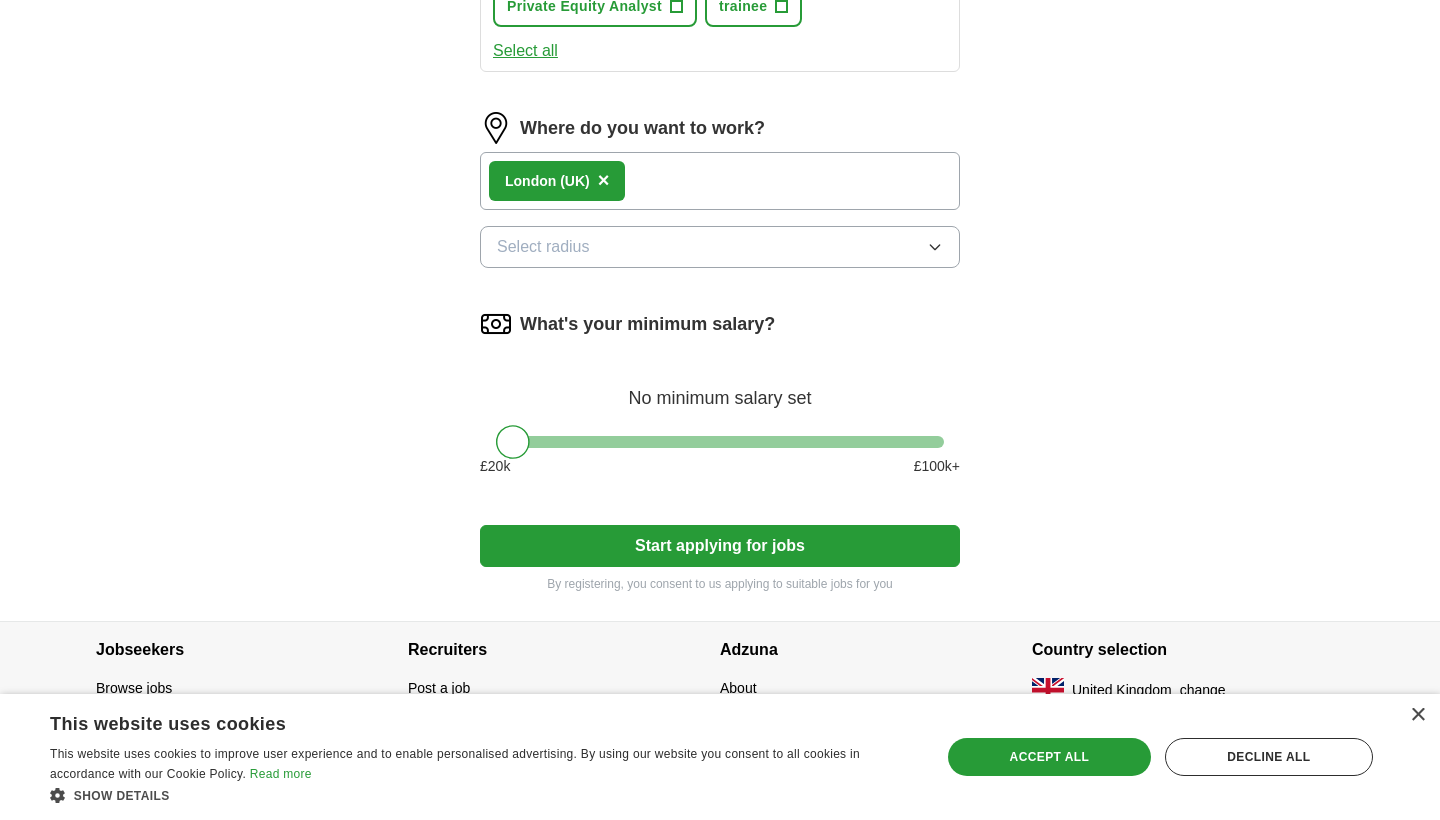scroll, scrollTop: 1168, scrollLeft: 0, axis: vertical 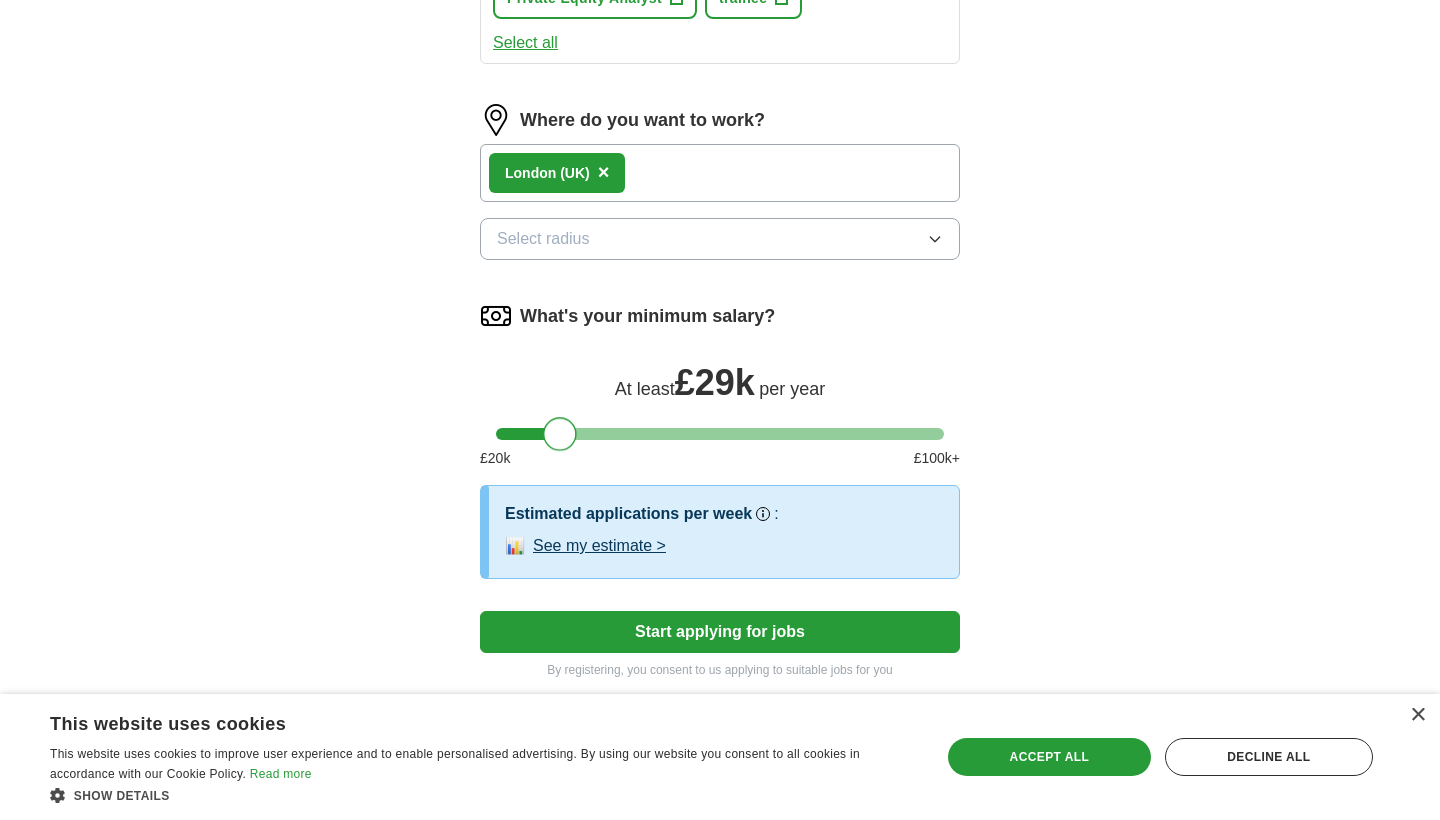 drag, startPoint x: 509, startPoint y: 442, endPoint x: 558, endPoint y: 445, distance: 49.09175 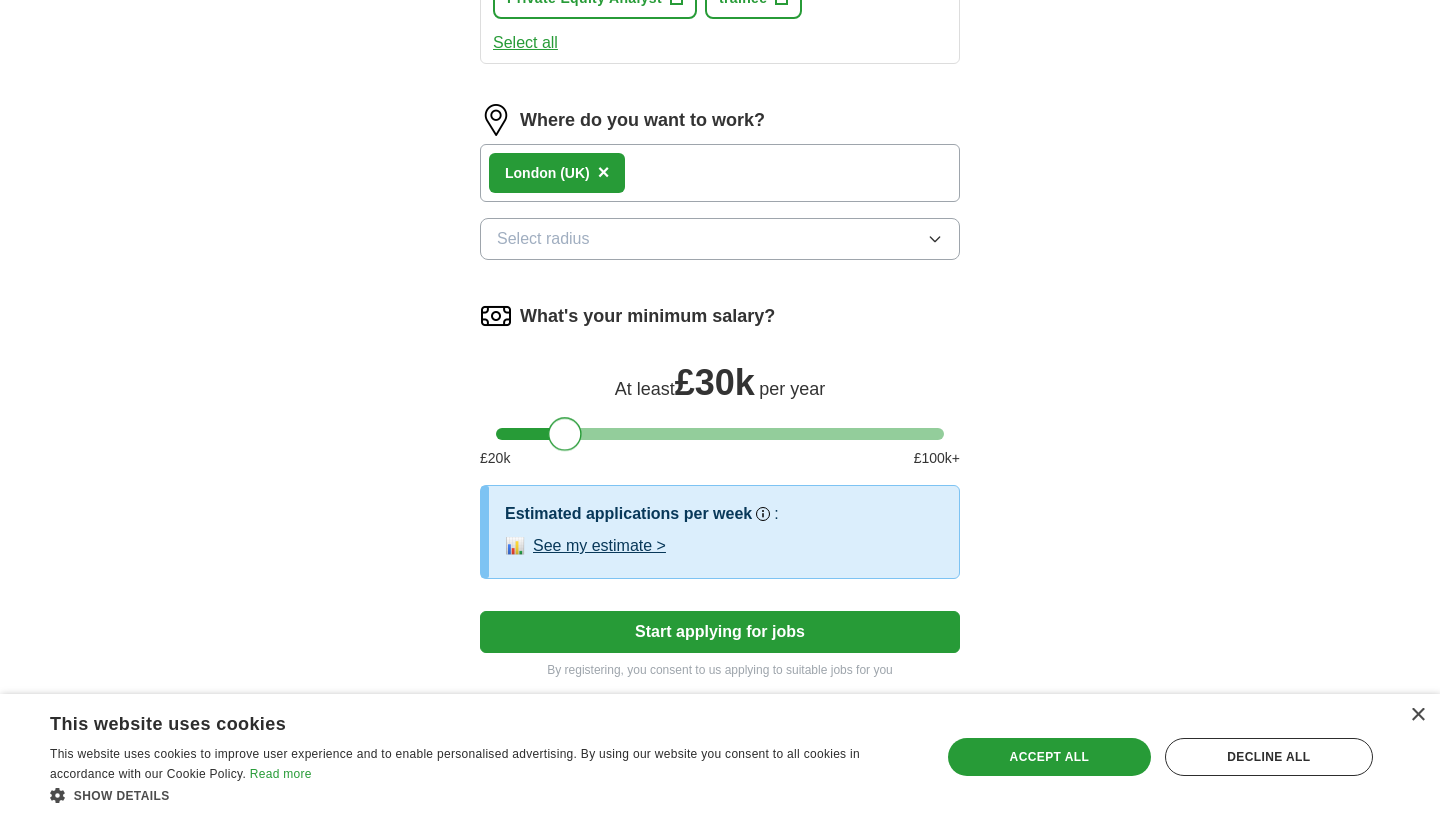 click at bounding box center [565, 434] 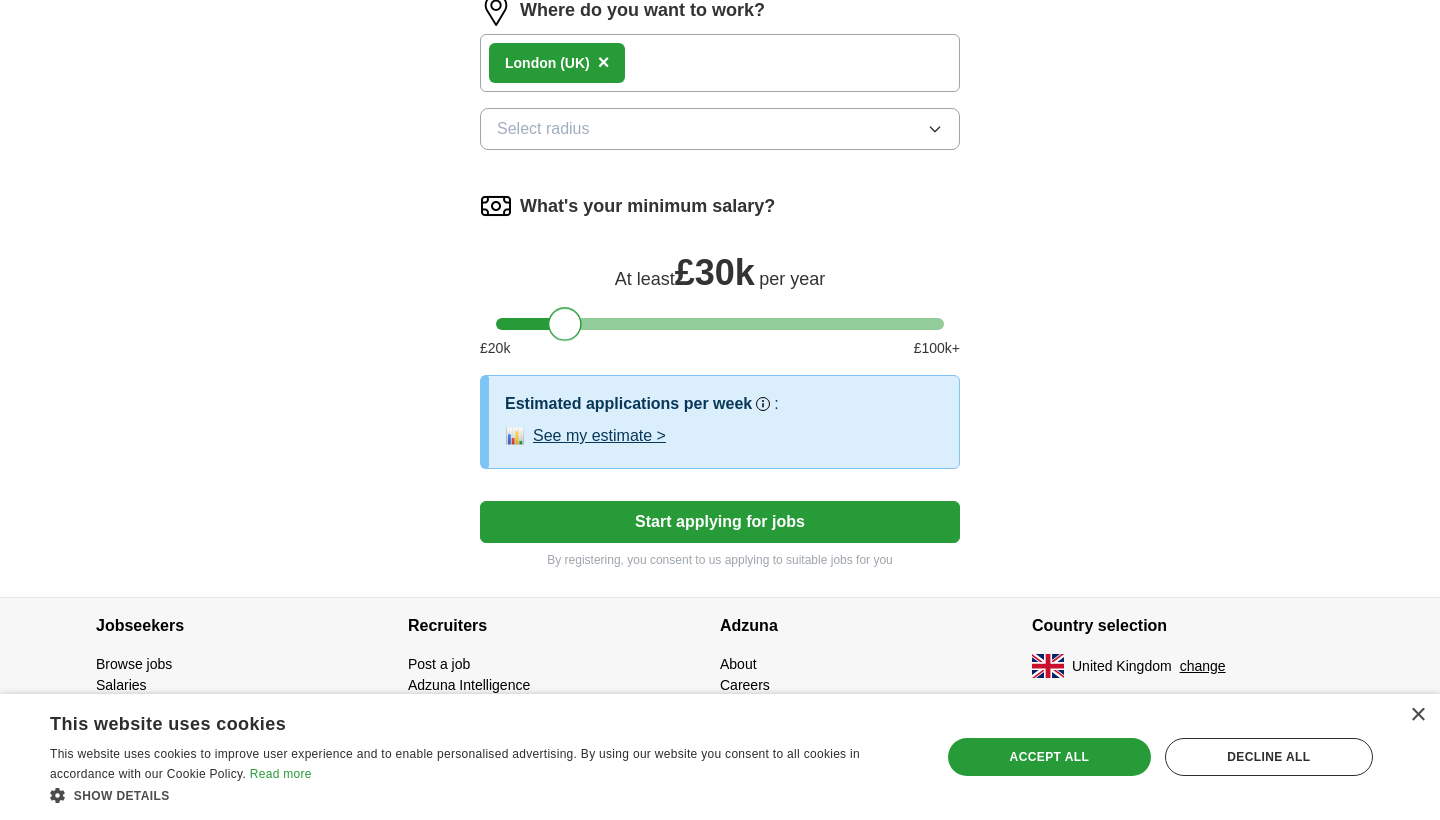 scroll, scrollTop: 1278, scrollLeft: 0, axis: vertical 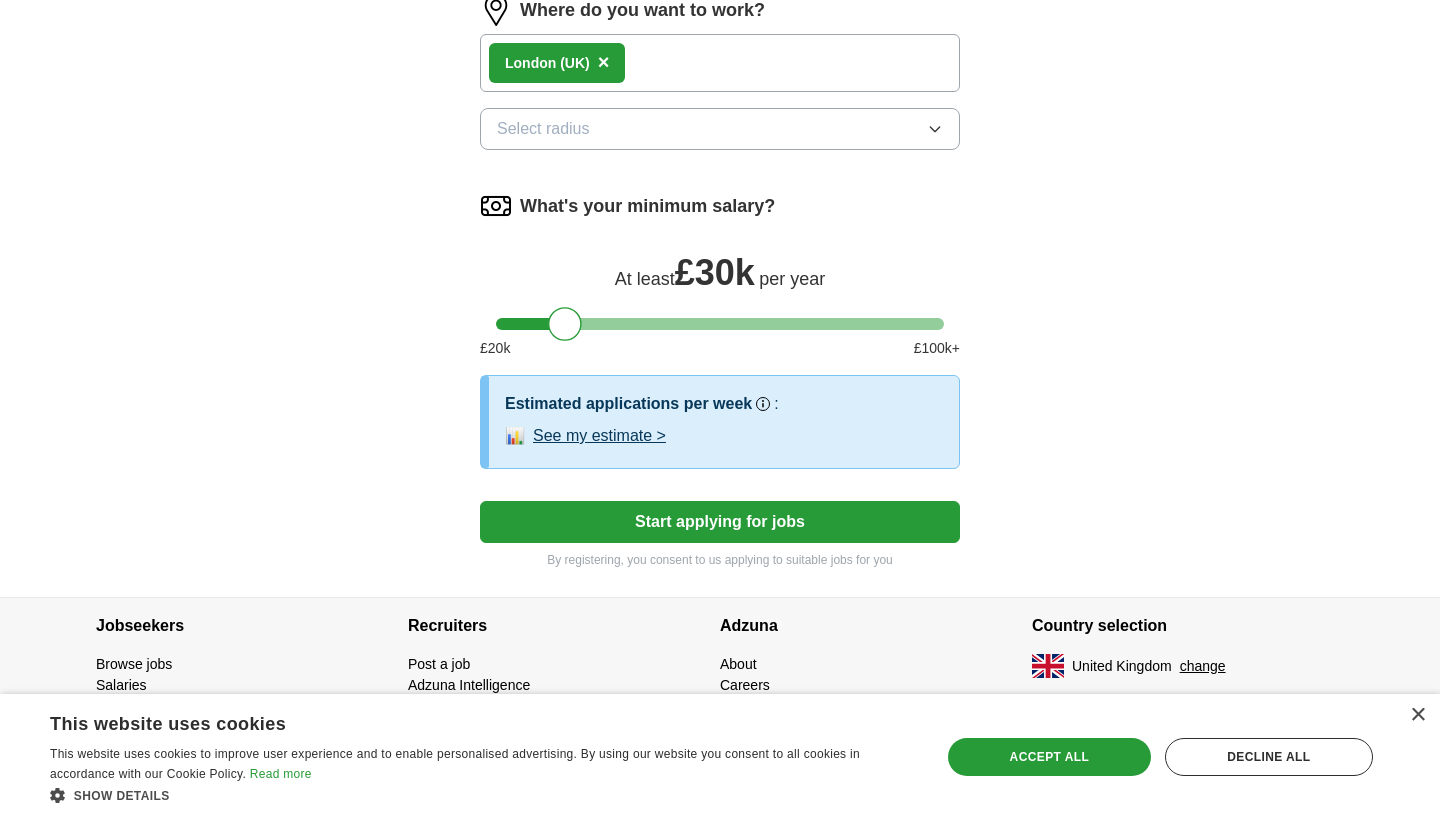 click on "Start applying for jobs" at bounding box center (720, 522) 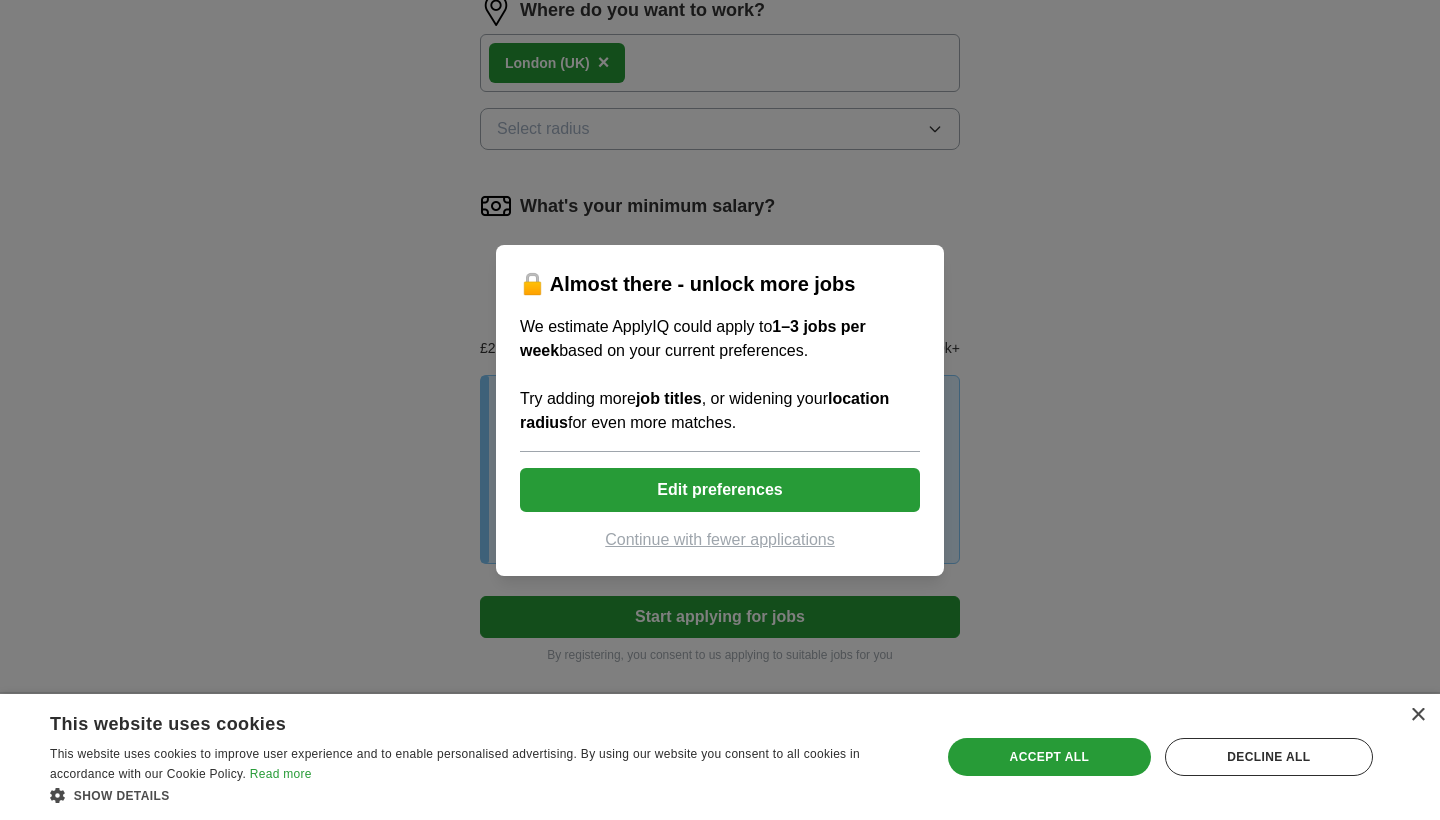 click on "Edit preferences" at bounding box center (720, 490) 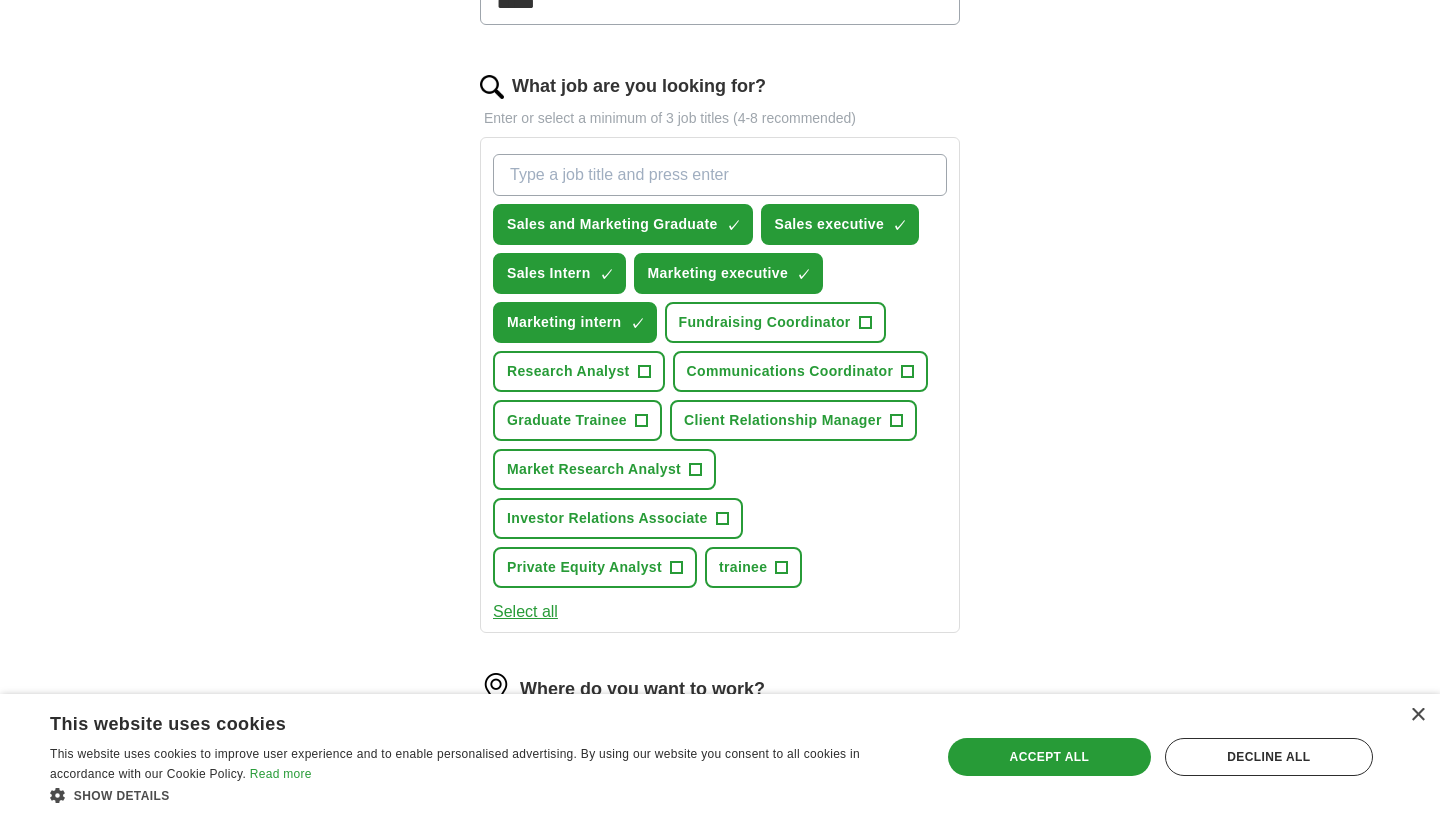 scroll, scrollTop: 597, scrollLeft: 0, axis: vertical 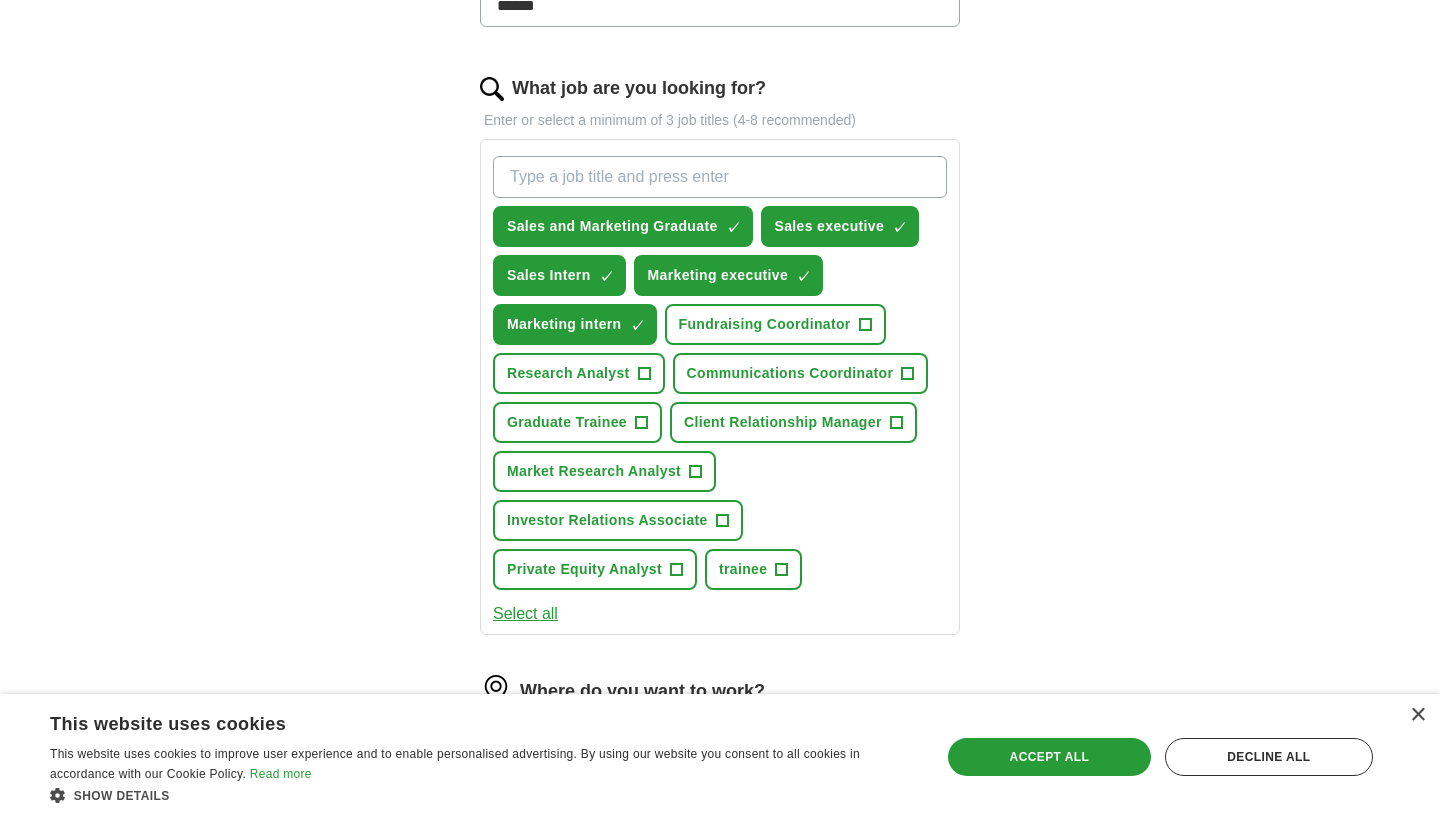 click on "What job are you looking for?" at bounding box center (720, 177) 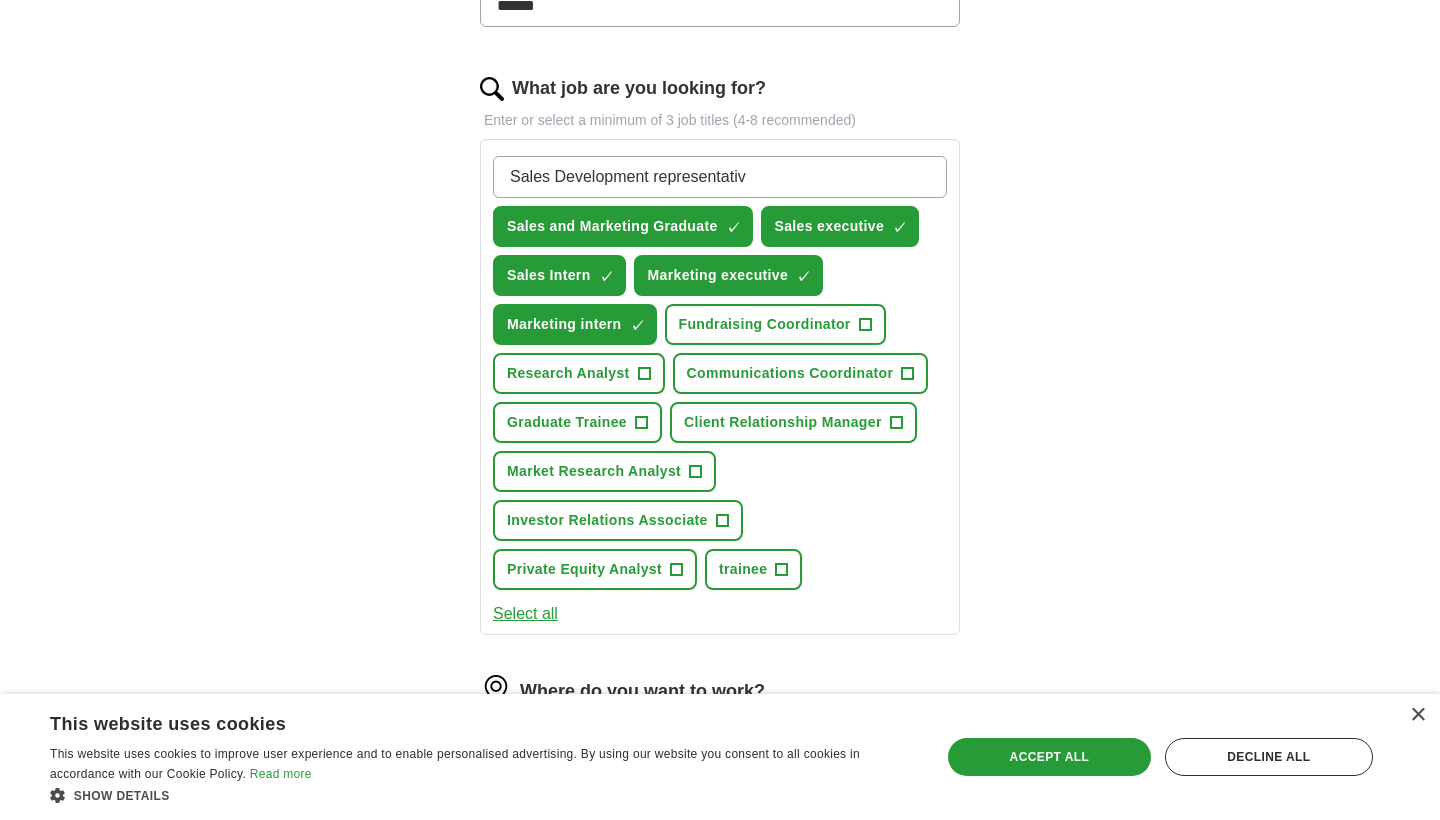 type on "Sales Development representative" 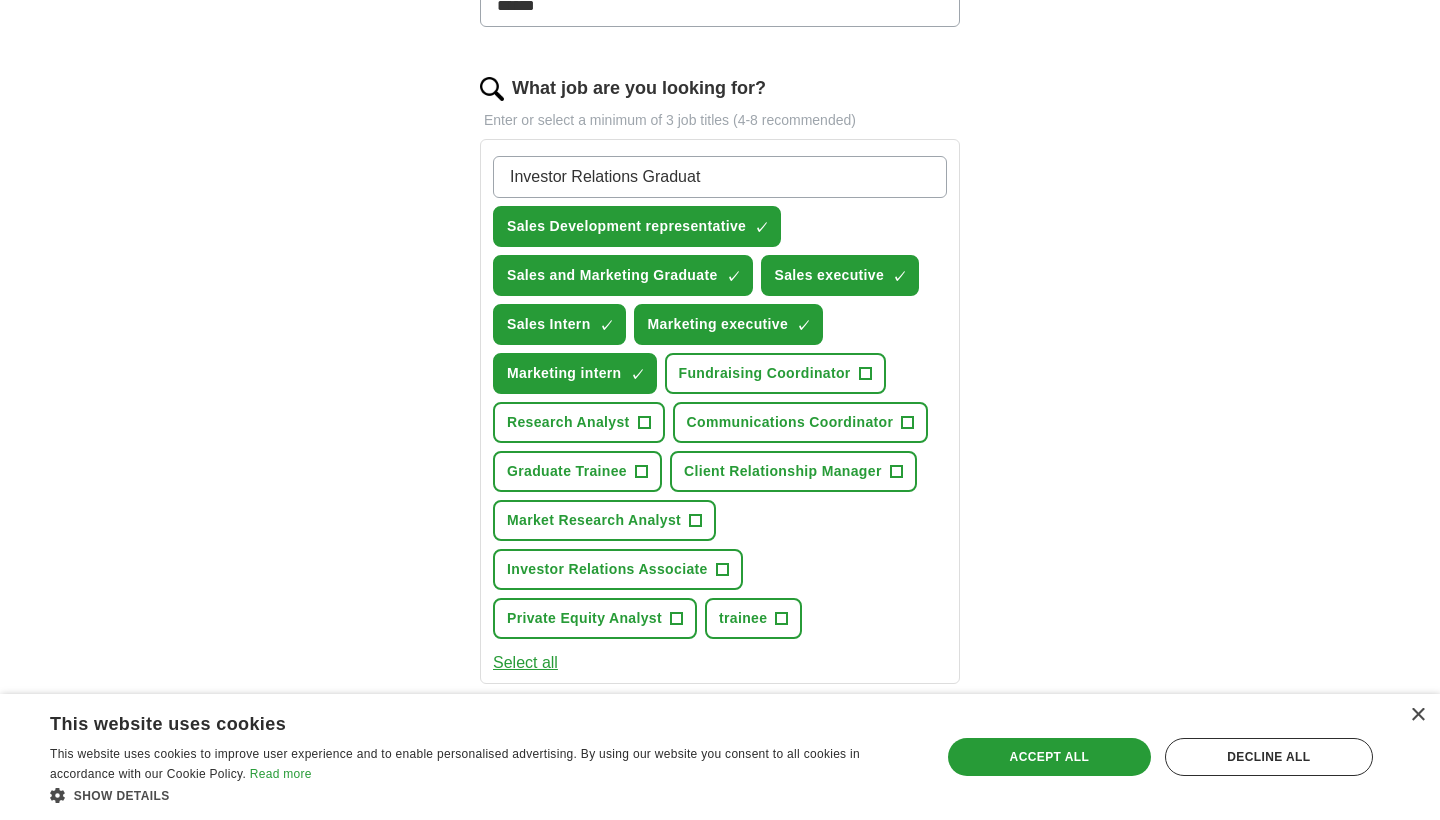 type on "Investor Relations Graduate" 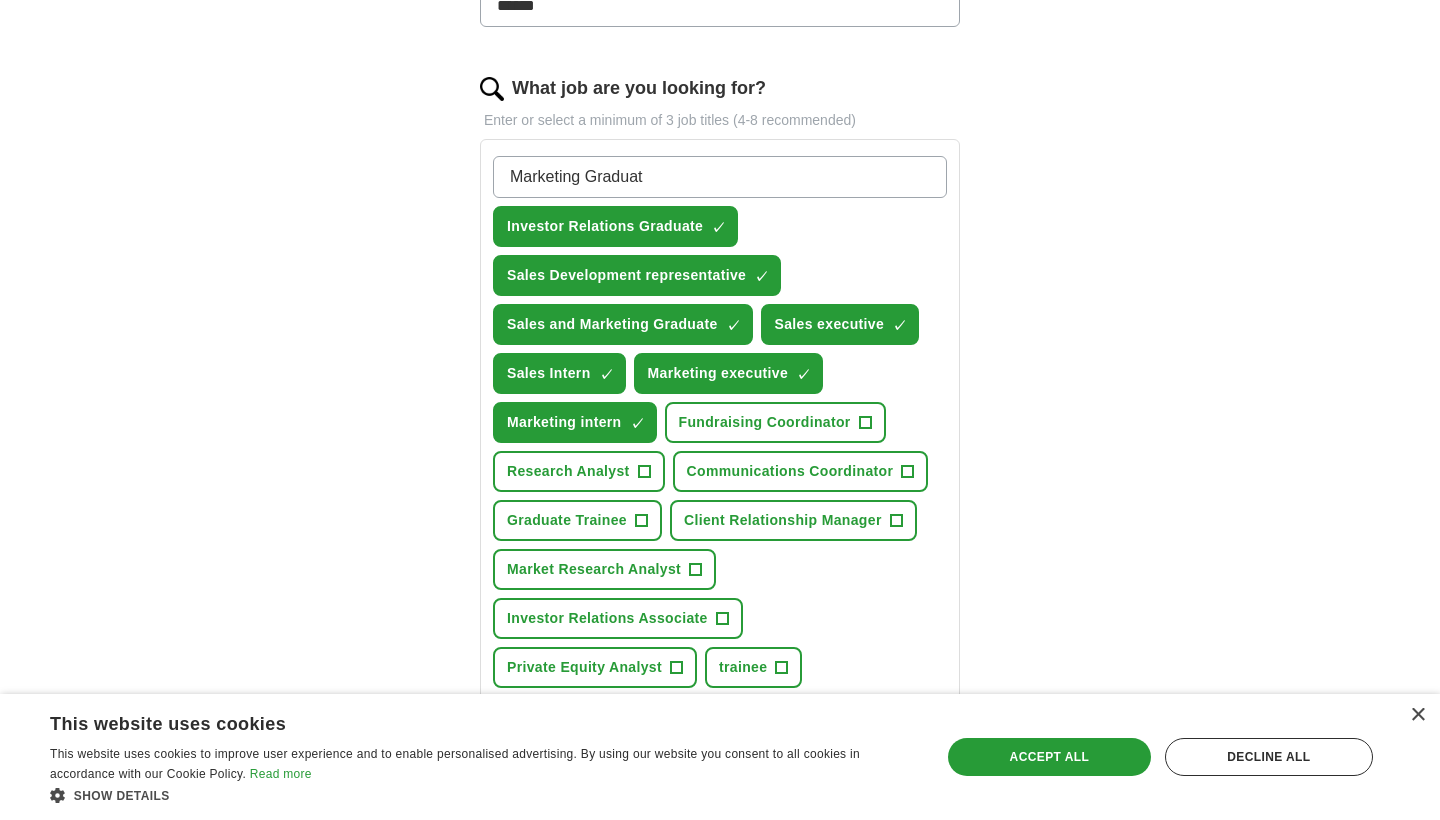 type on "Marketing Graduate" 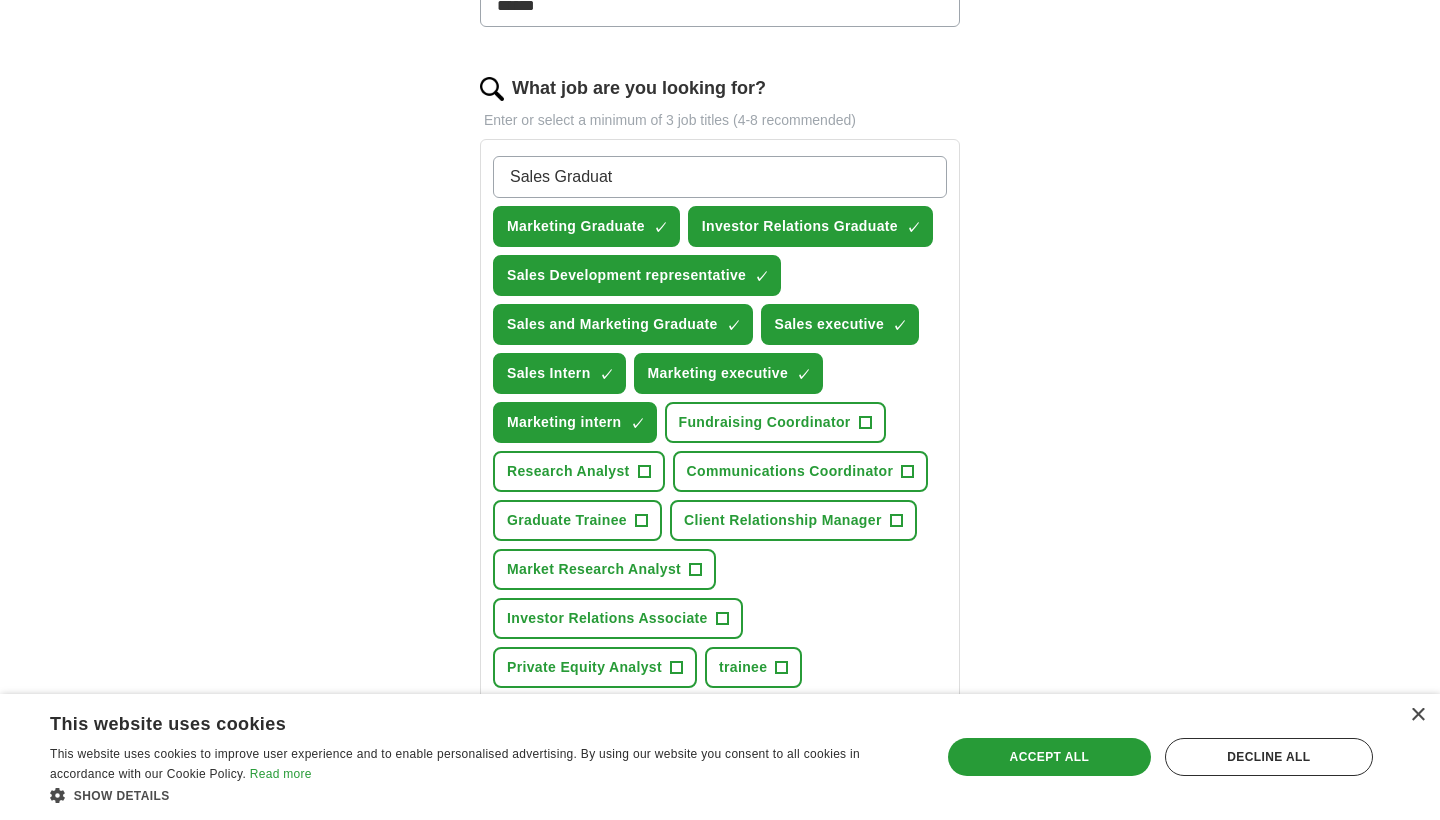 type on "Sales Graduate" 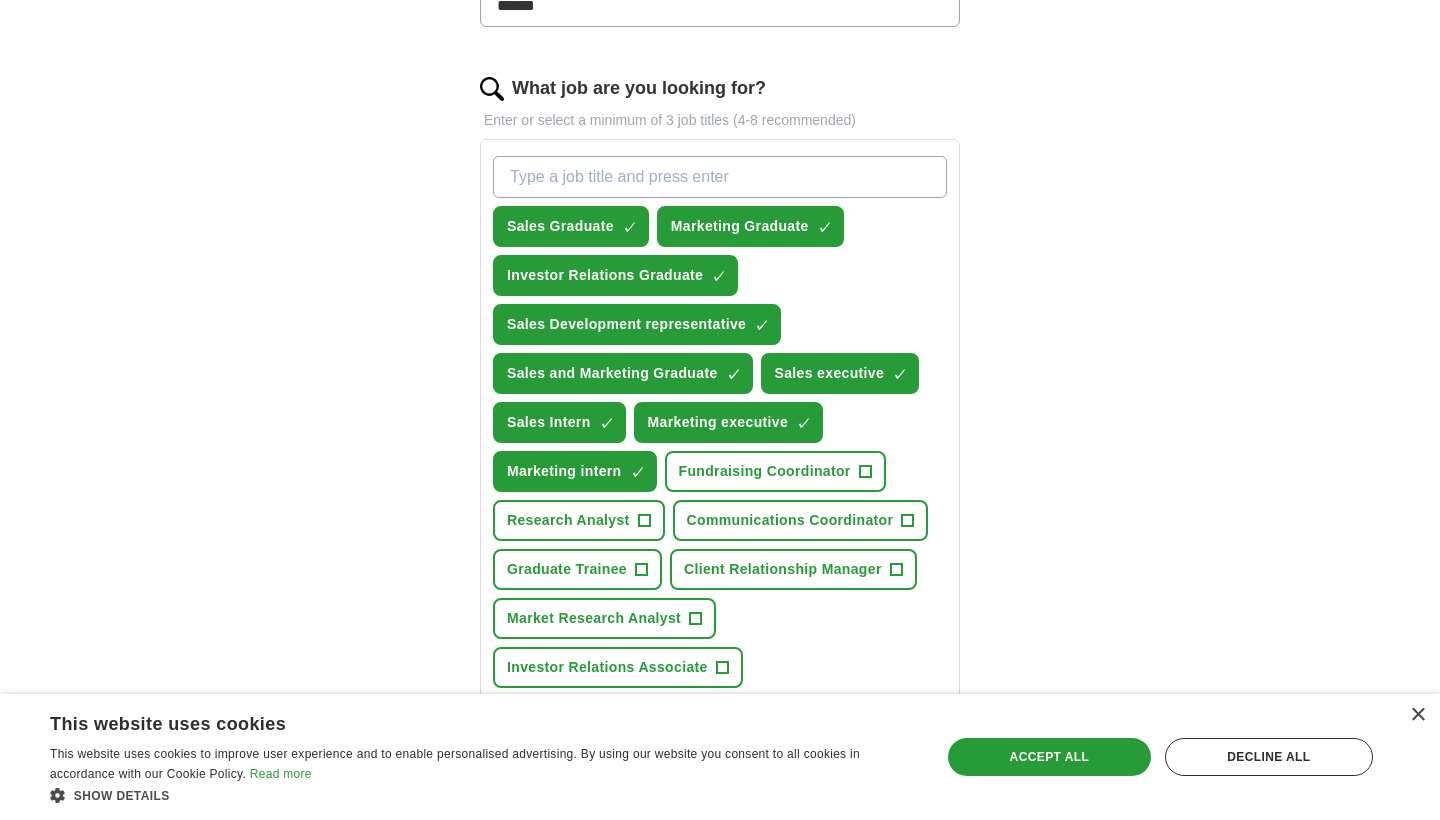 type on "N" 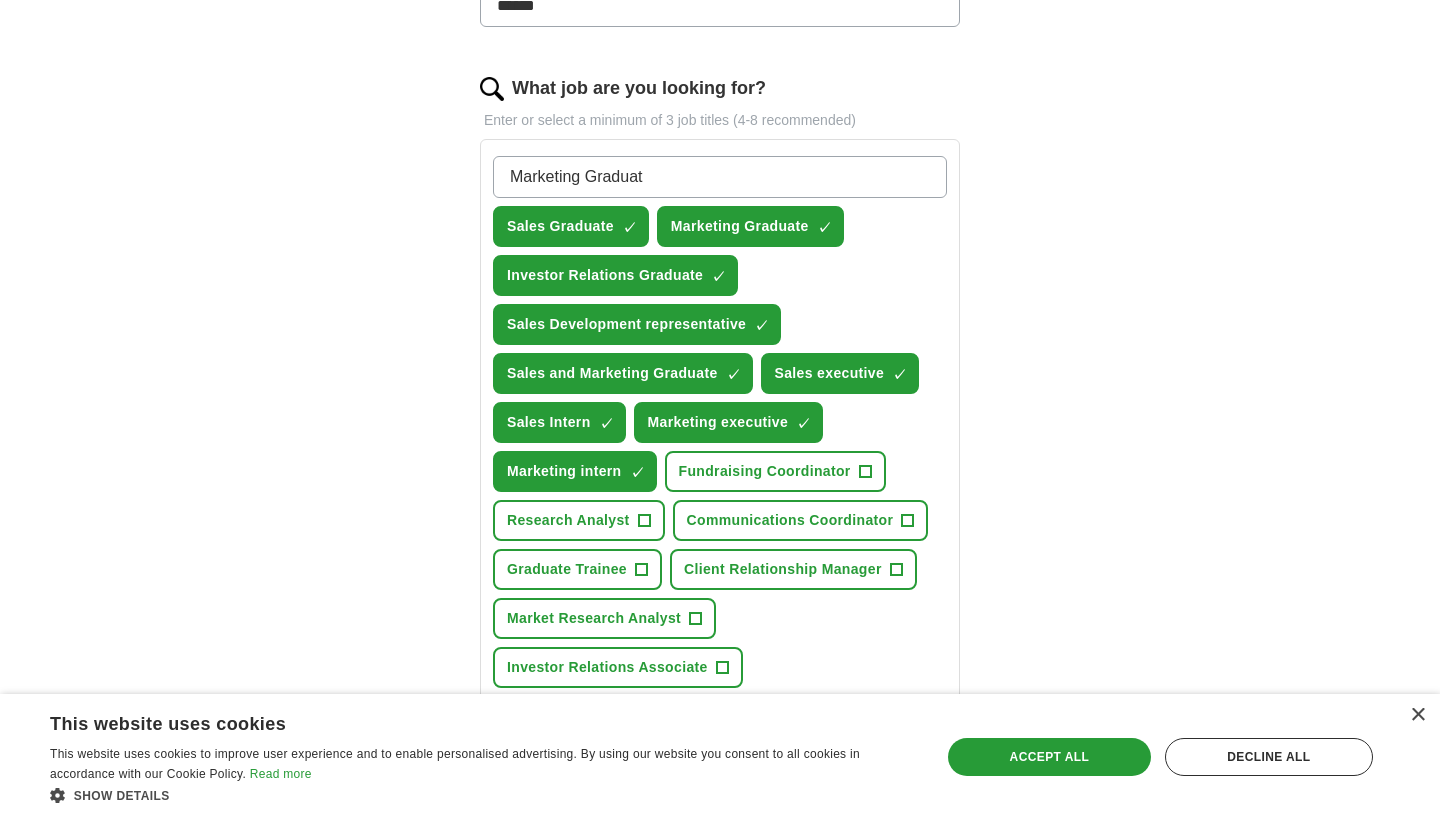 type on "Marketing Graduate" 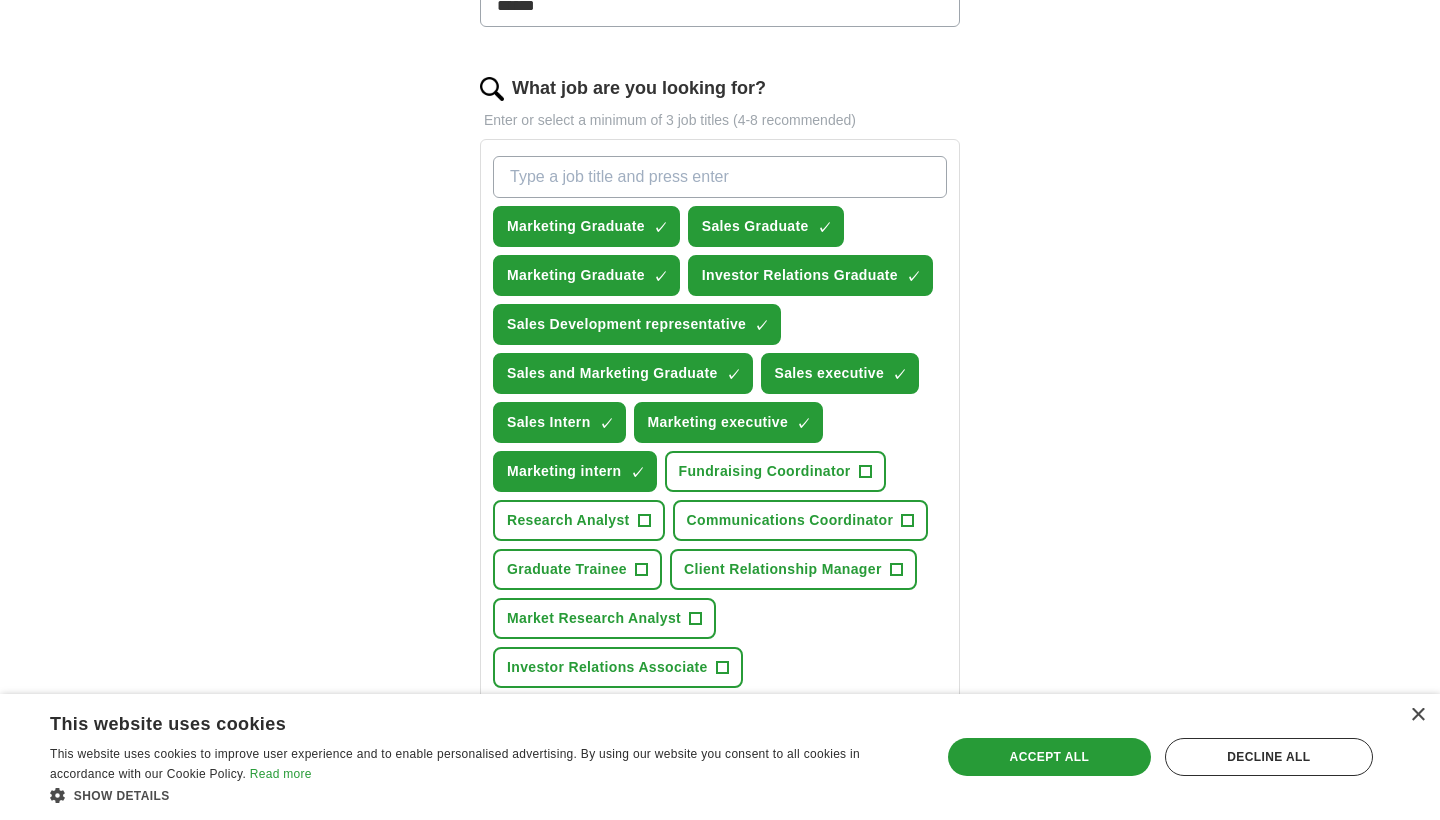 click on "×" at bounding box center [0, 0] 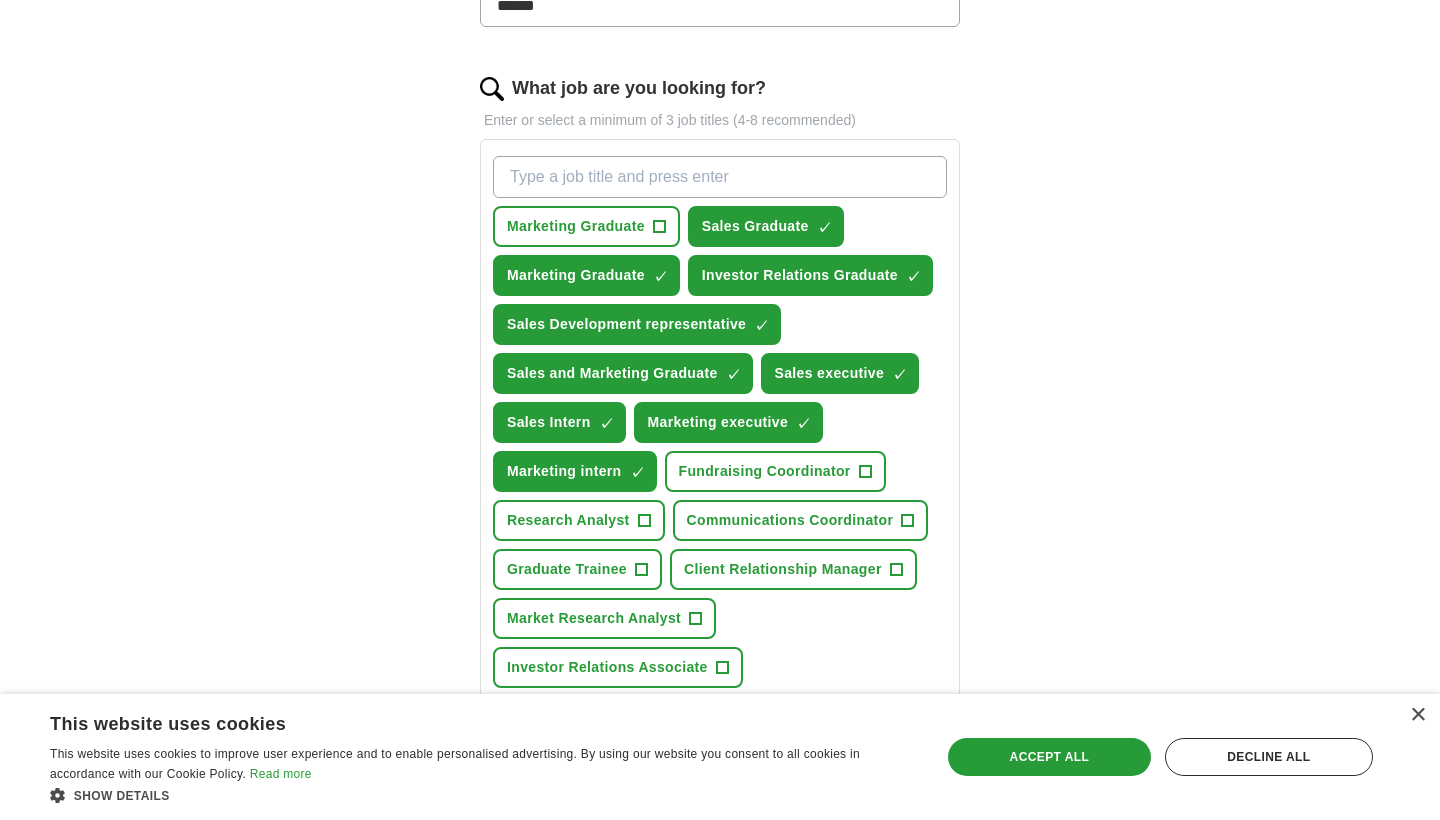 click on "What job are you looking for?" at bounding box center [720, 177] 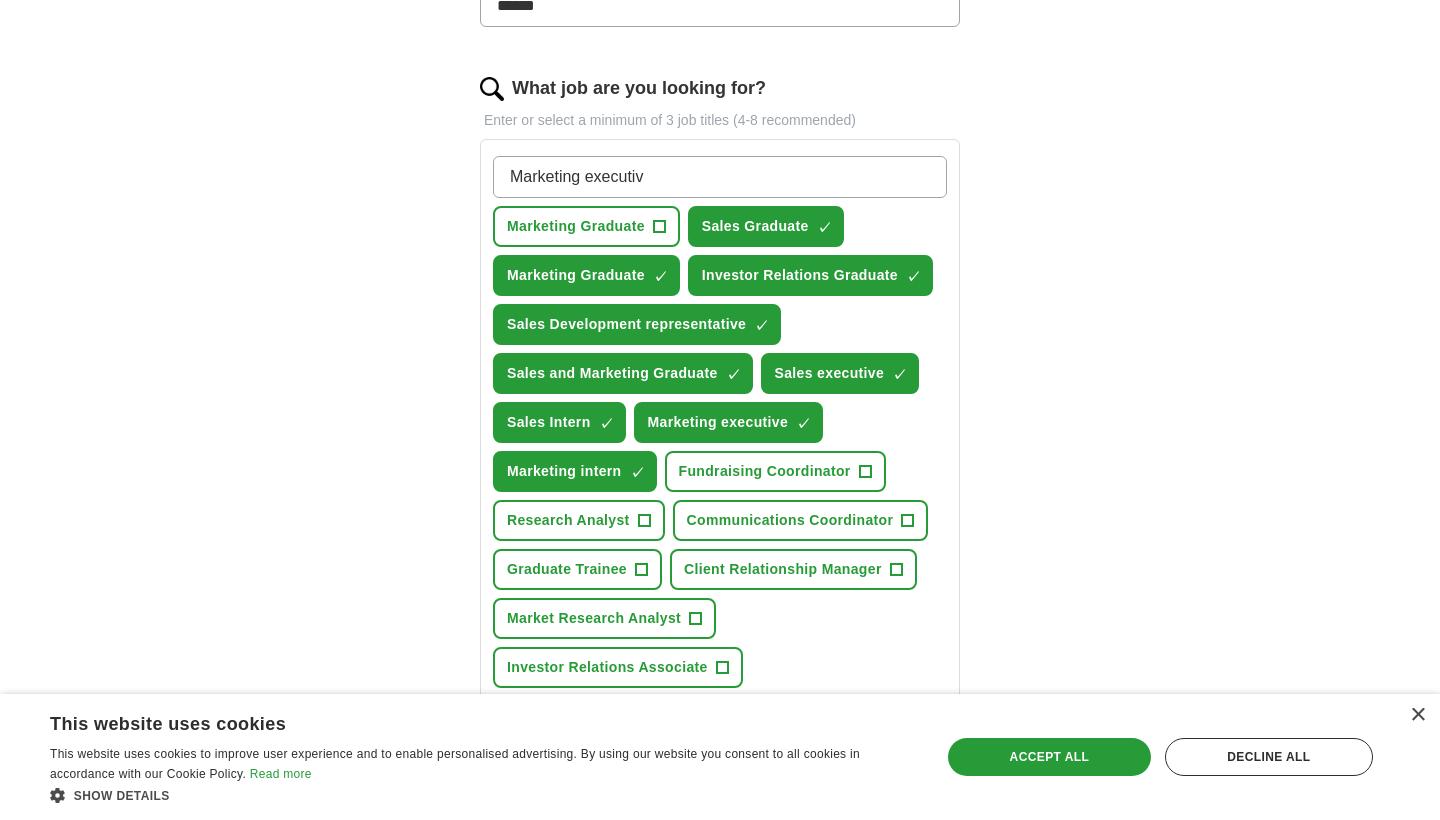 type on "Marketing executive" 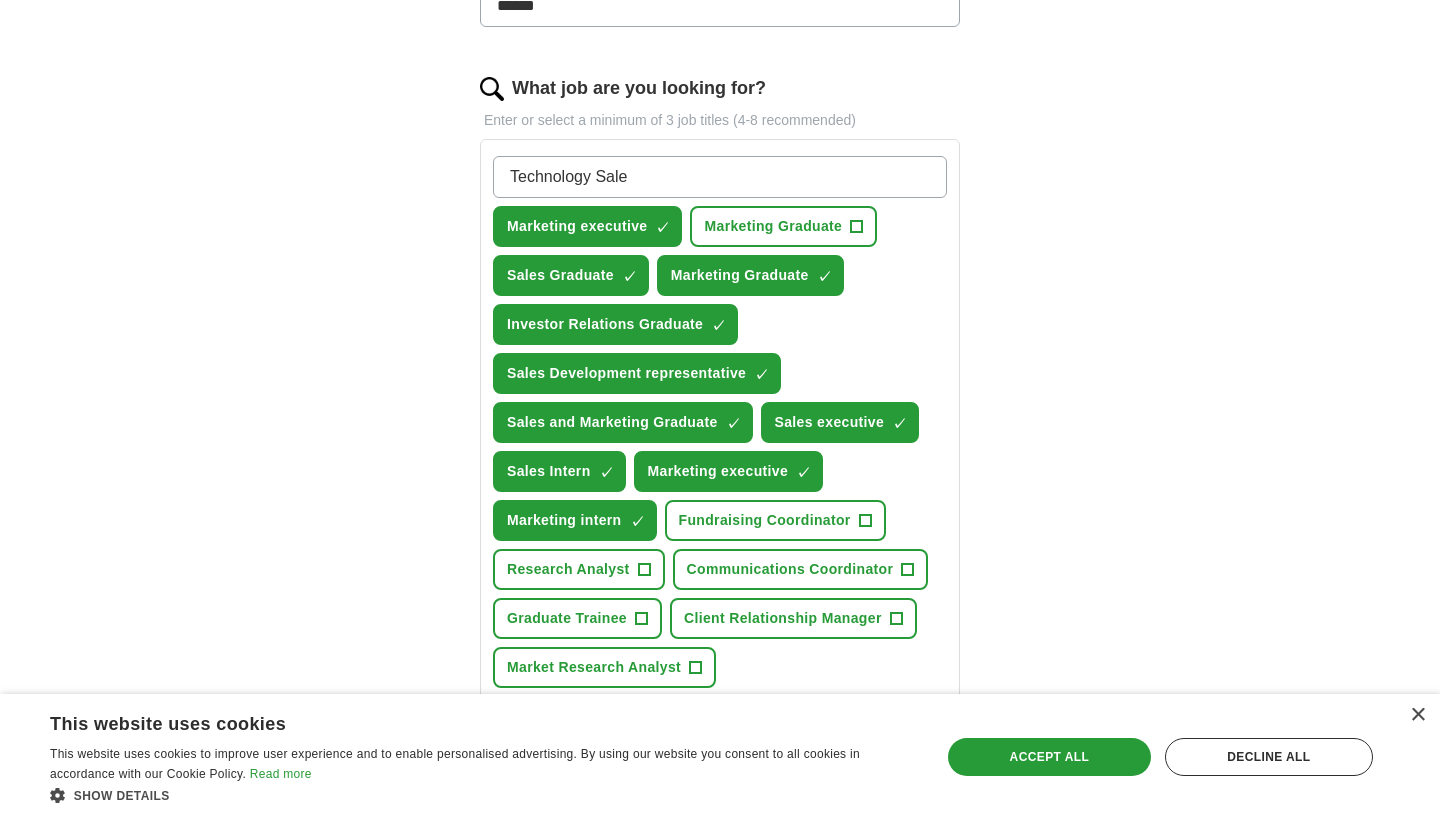 type on "Technology Sales" 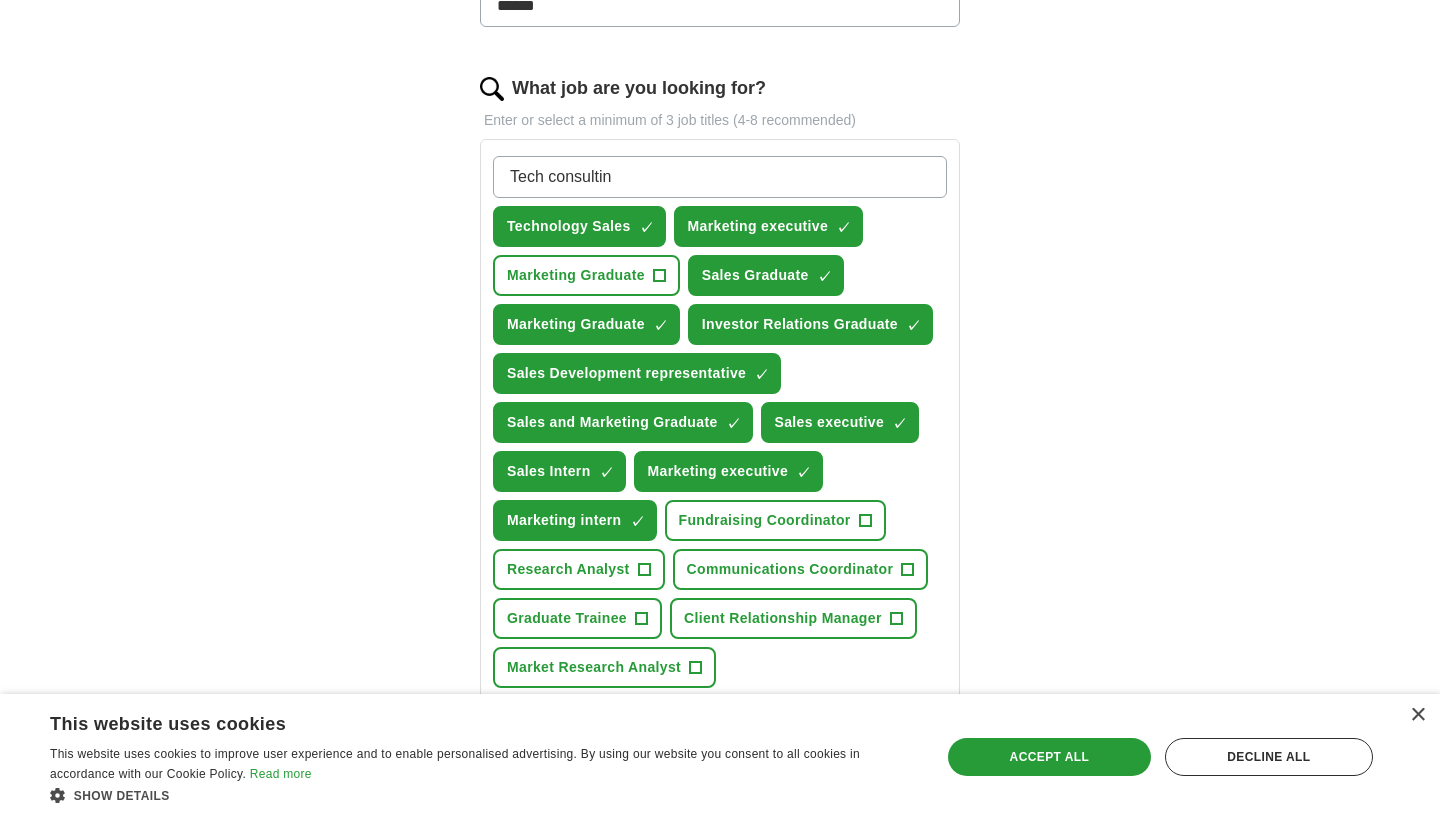 type on "Tech consulting" 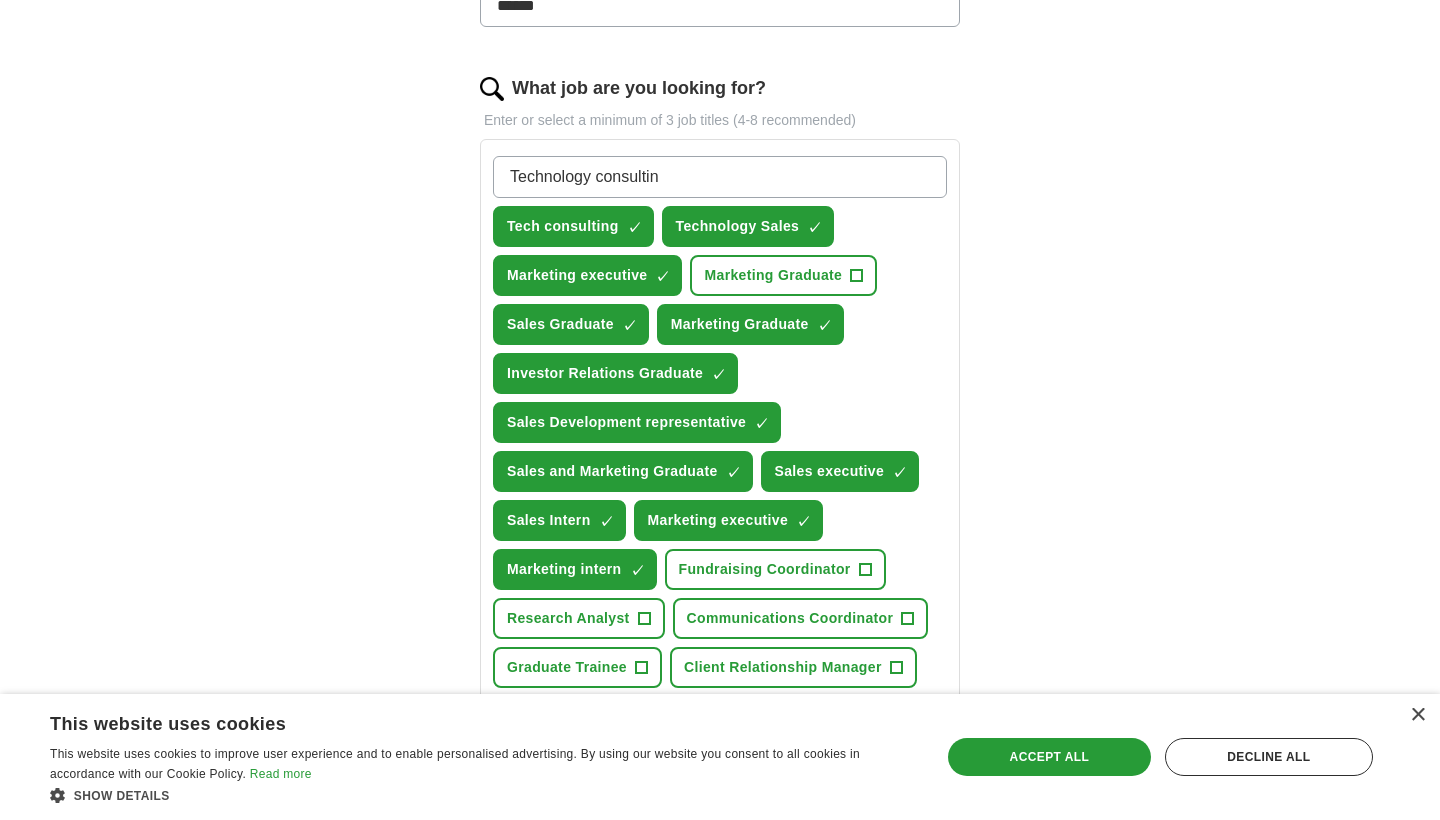 type on "Technology consulting" 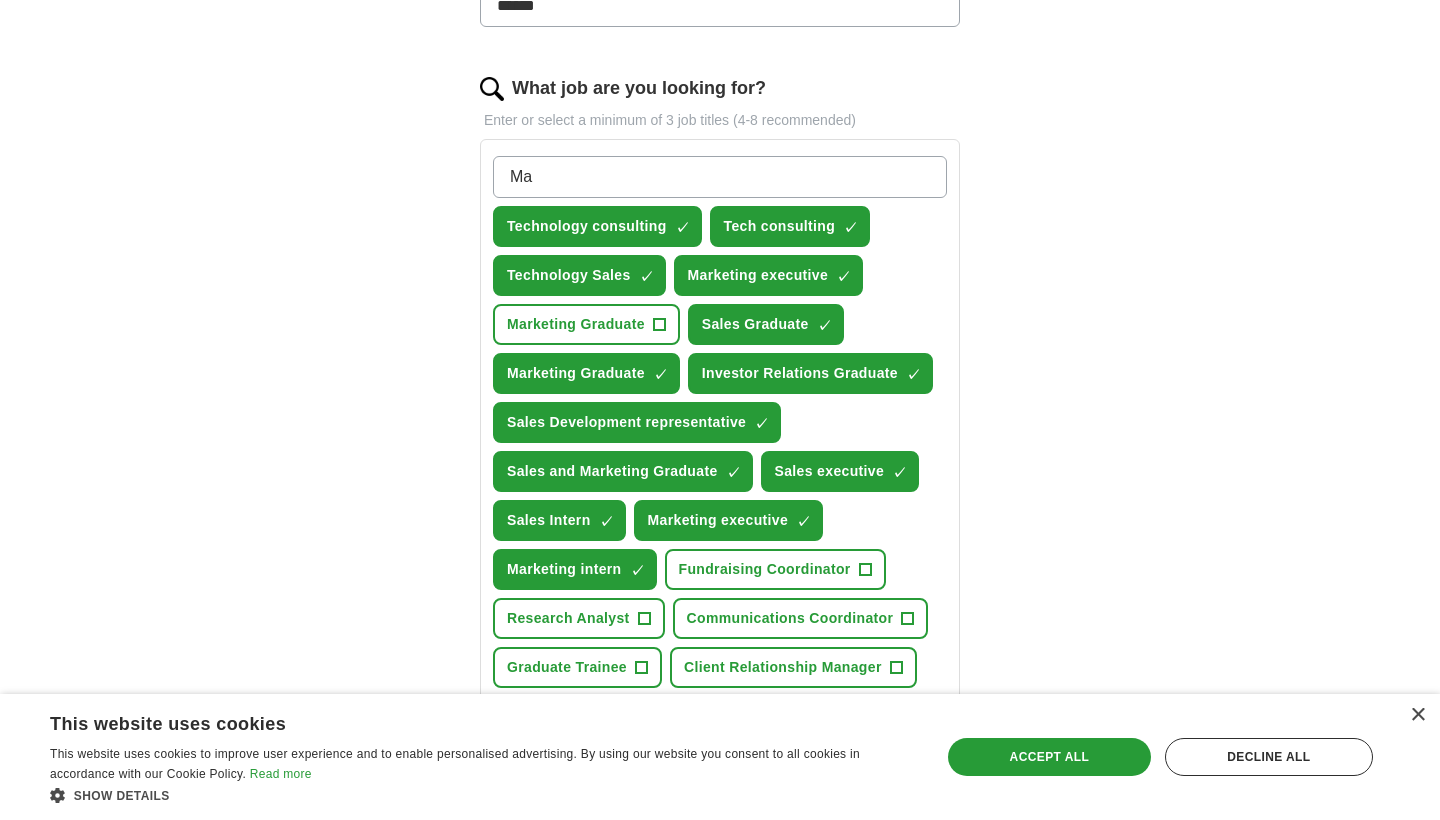 type on "M" 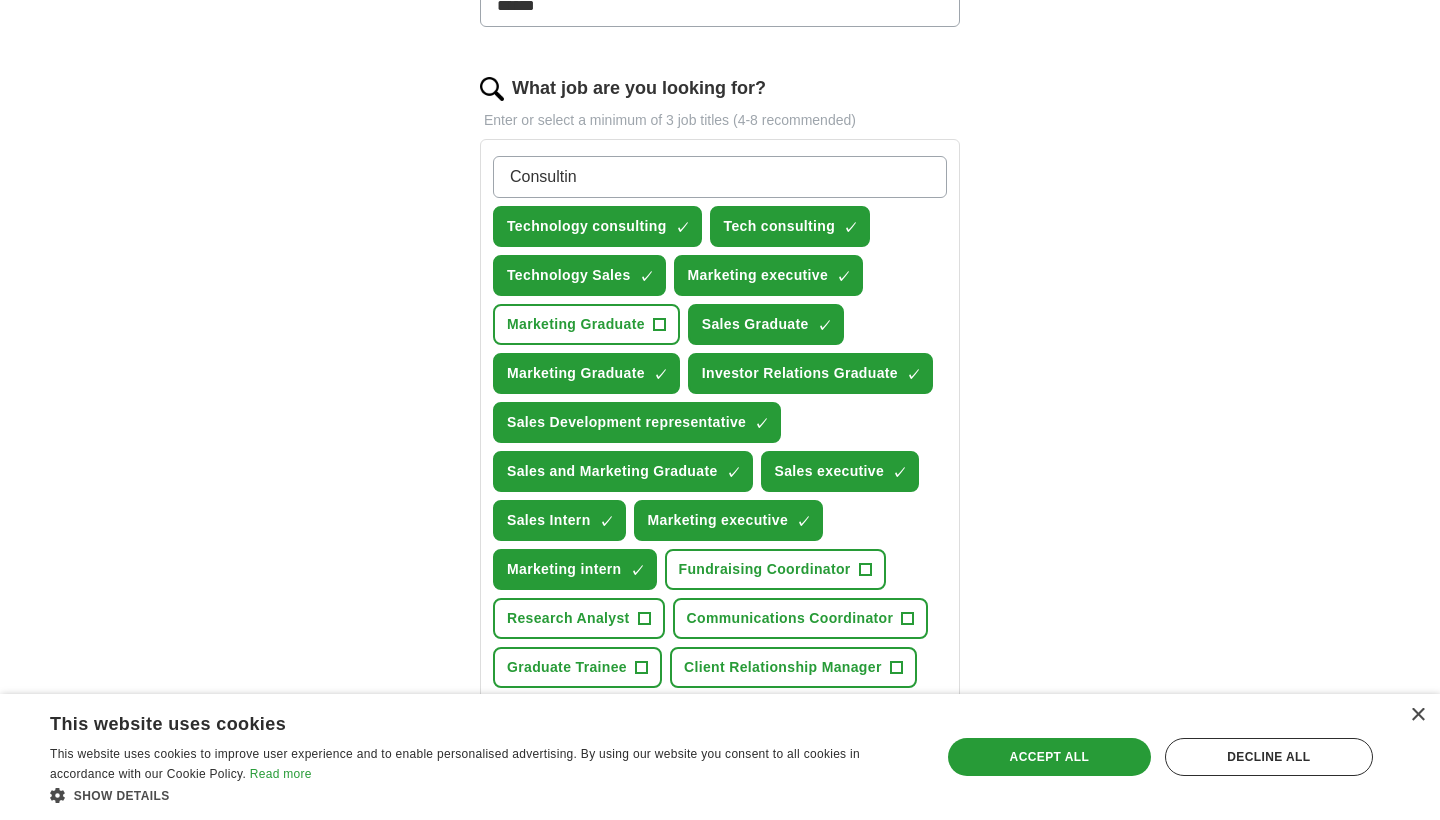 type on "Consulting" 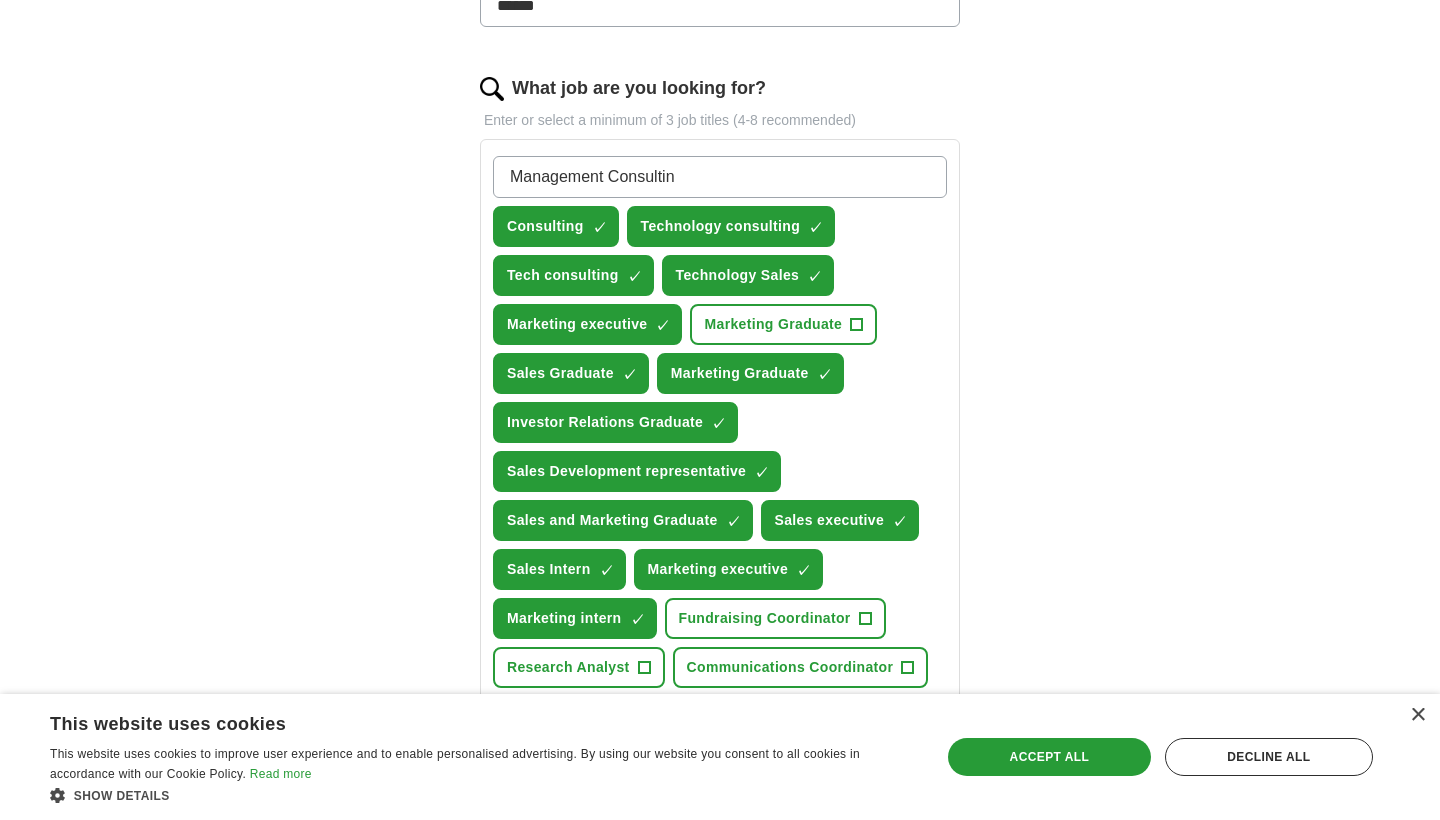 type on "Management Consulting" 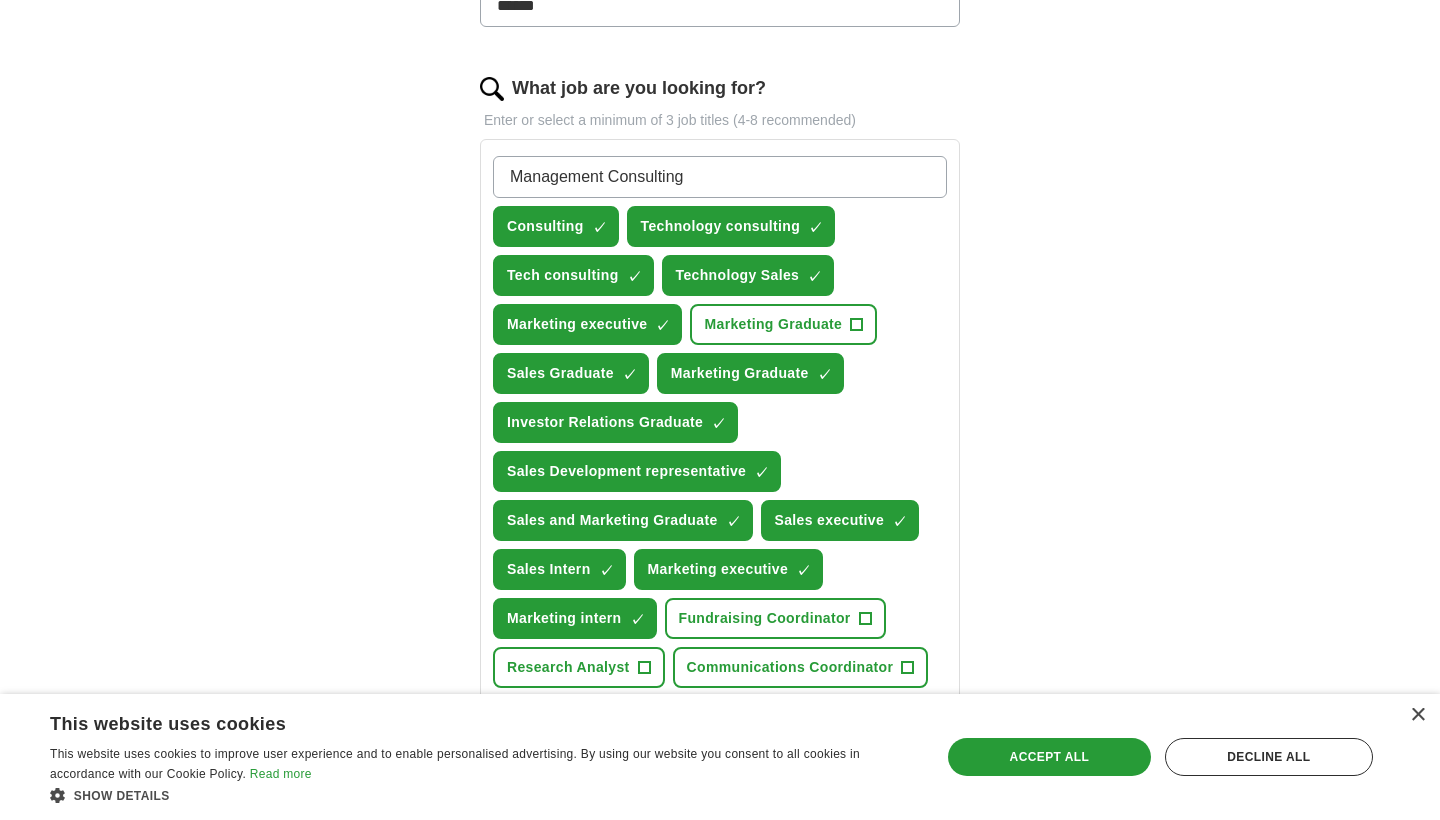 type 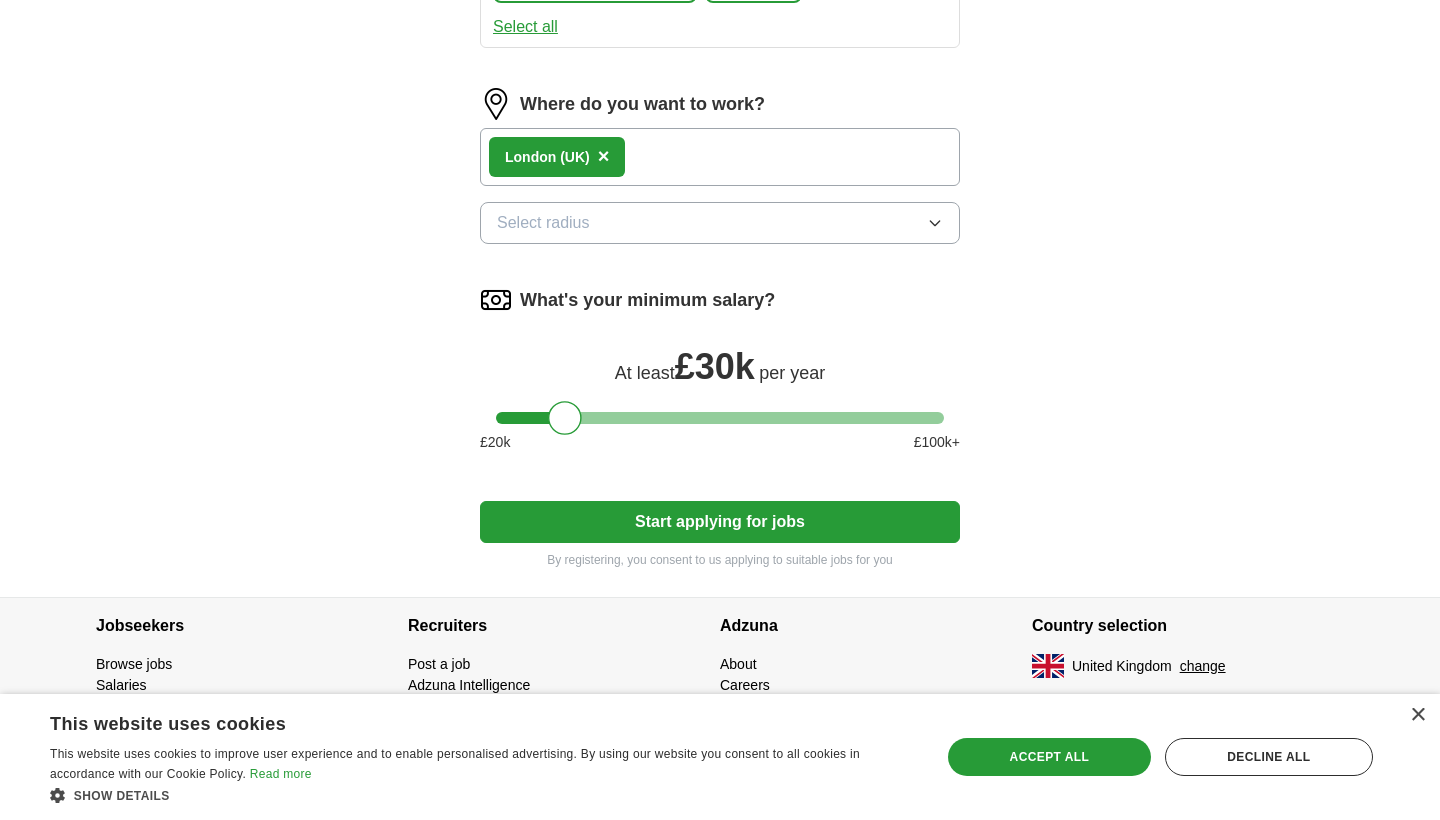 scroll, scrollTop: 1478, scrollLeft: 0, axis: vertical 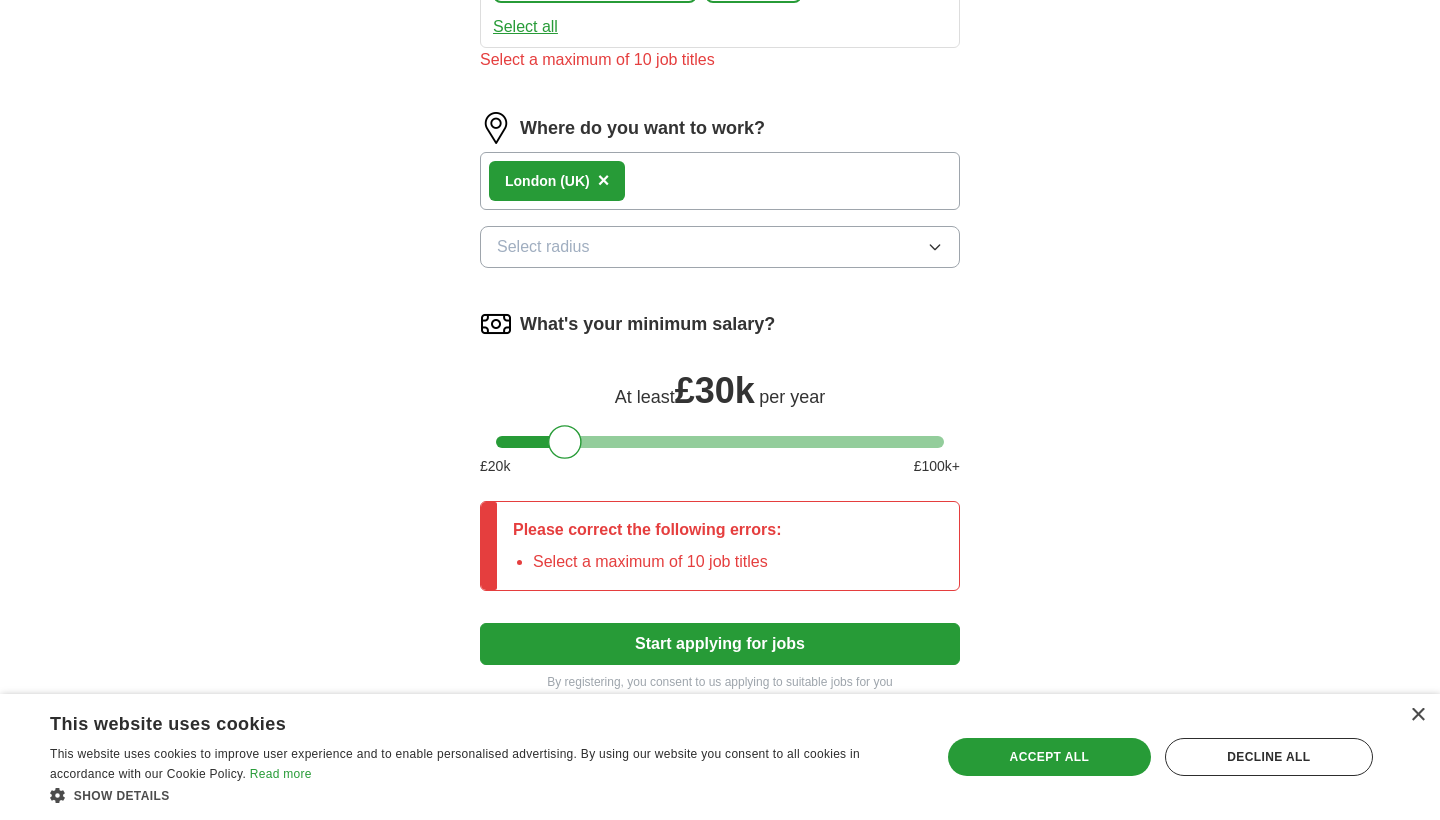 click on "Select a CV [FIRST] [LAST] CV [DATE], [TIME] Upload a different  CV By uploading your  CV  you agree to our   T&Cs   and   Privacy Notice . First Name ******* Last Name ****** What job are you looking for? Enter or select a minimum of 3 job titles (4-8 recommended) Management Consulting ✓ × Consulting ✓ × Technology consulting ✓ × Tech consulting ✓ × Technology Sales ✓ × Marketing executive ✓ × Marketing Graduate + Sales Graduate ✓ × Marketing Graduate ✓ × Investor Relations Graduate ✓ × Sales Development representative ✓ × Sales and Marketing Graduate ✓ × Sales executive ✓ × Sales Intern ✓ × Marketing executive ✓ × Marketing intern ✓ × Fundraising Coordinator + Research Analyst + Communications Coordinator + Graduate Trainee + Client Relationship Manager + Market Research Analyst + Investor Relations Associate + Private Equity Analyst + trainee + Select all Select a maximum of 10 job titles Where do you want to work? [CITY]   (UK) × At least  £" at bounding box center [720, -257] 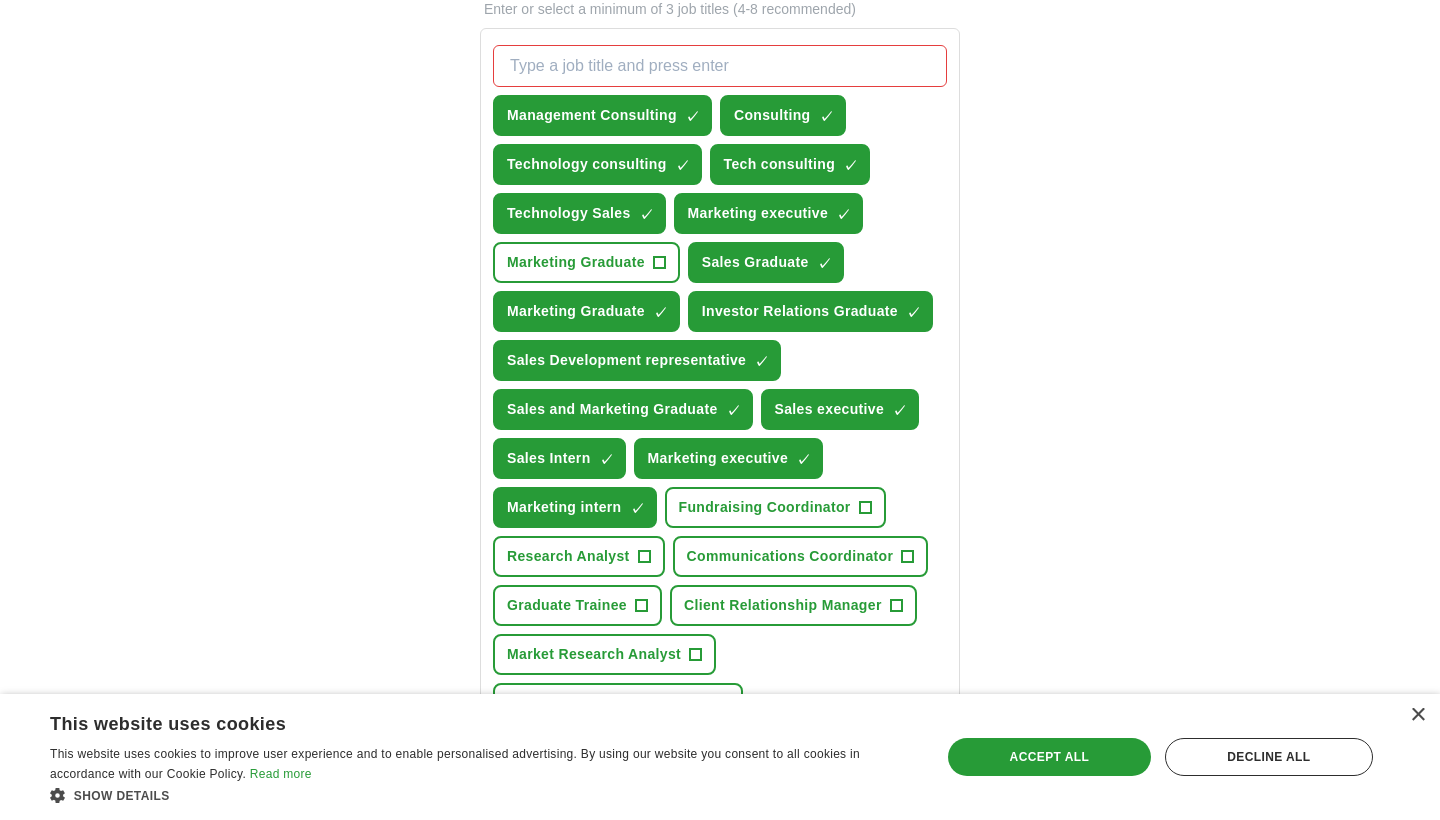 scroll, scrollTop: 706, scrollLeft: 0, axis: vertical 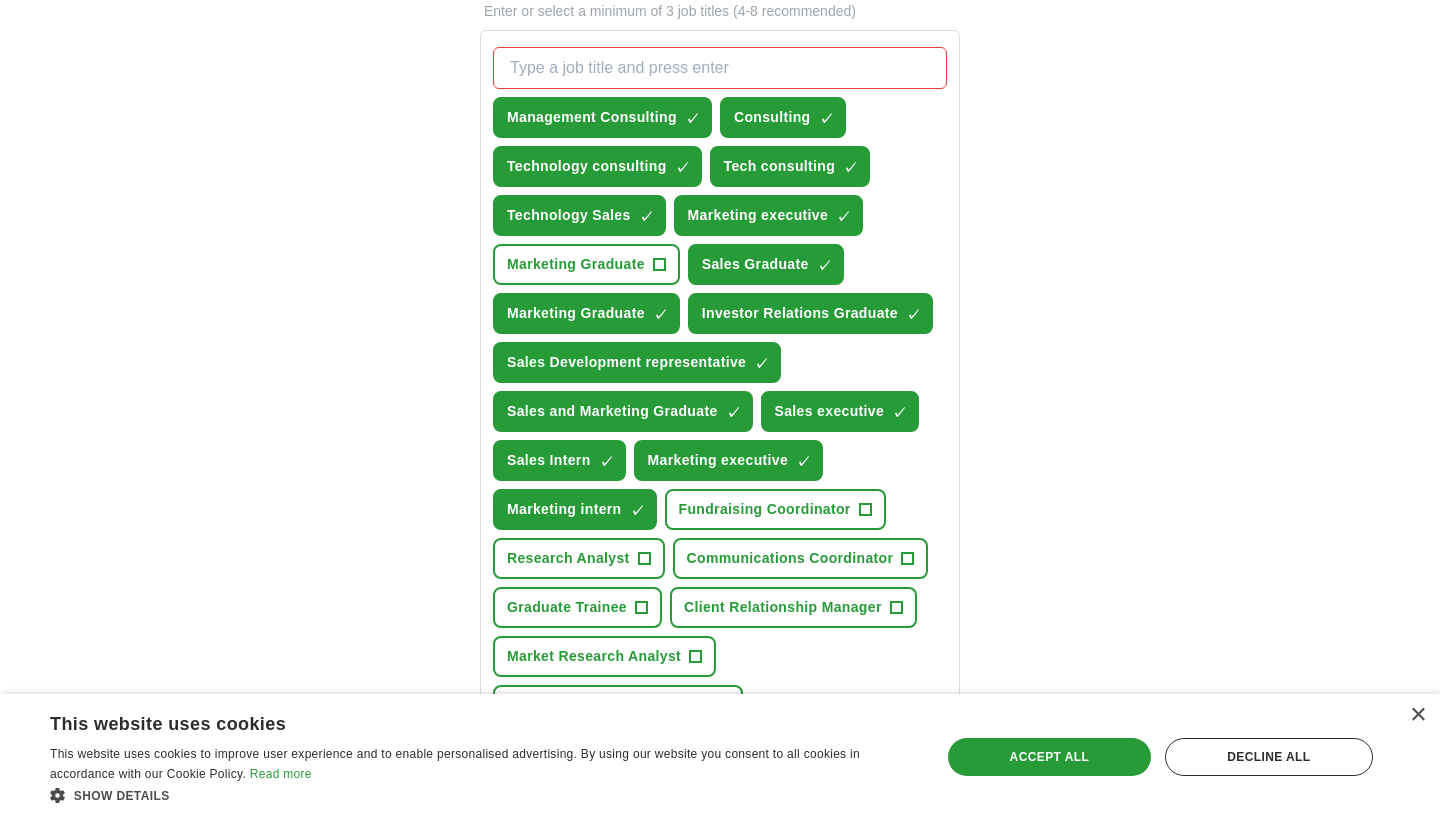 click on "Investor Relations Graduate" at bounding box center [800, 313] 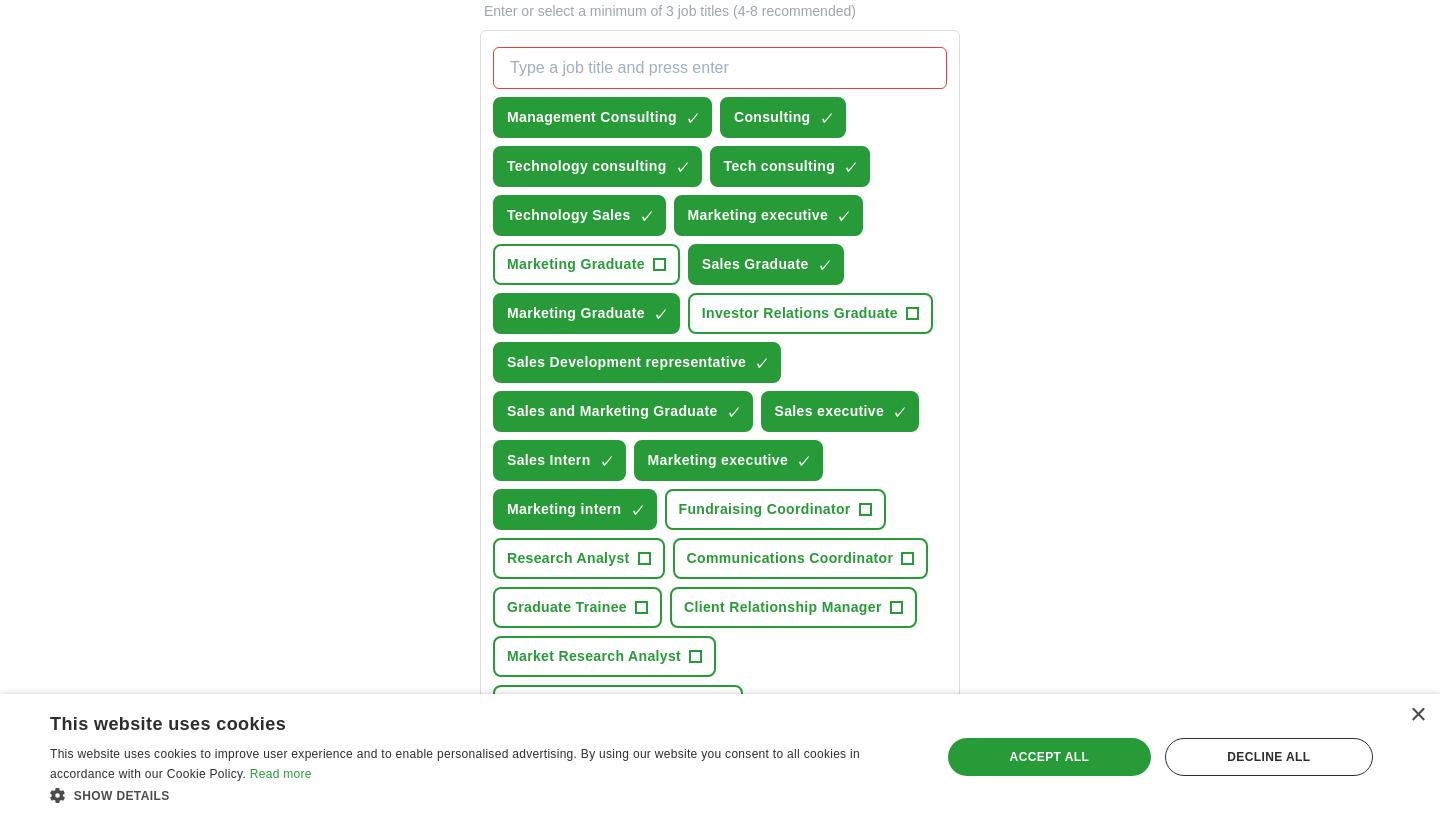 click on "Tech consulting" at bounding box center [780, 166] 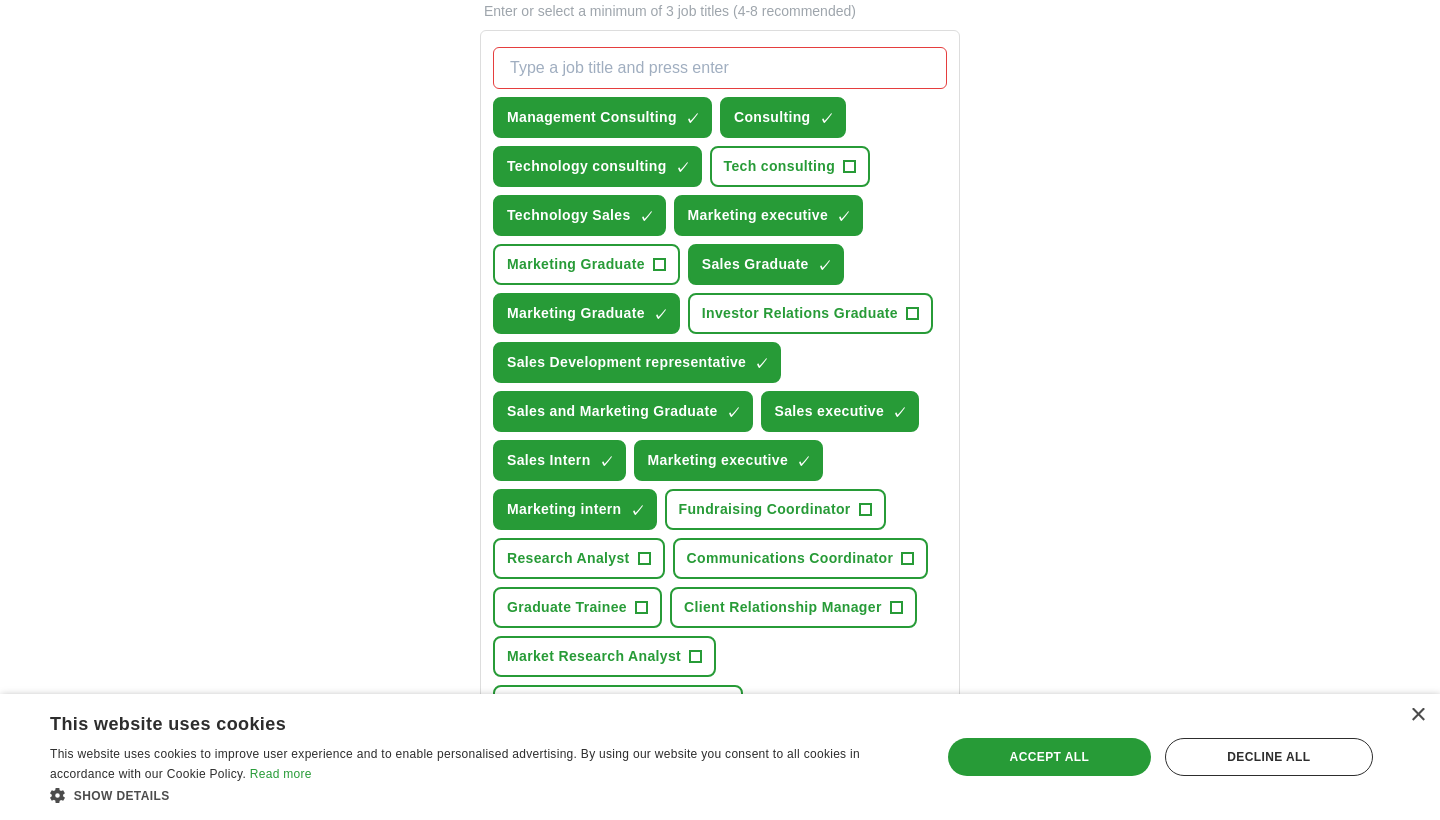 click on "Management Consulting" at bounding box center [592, 117] 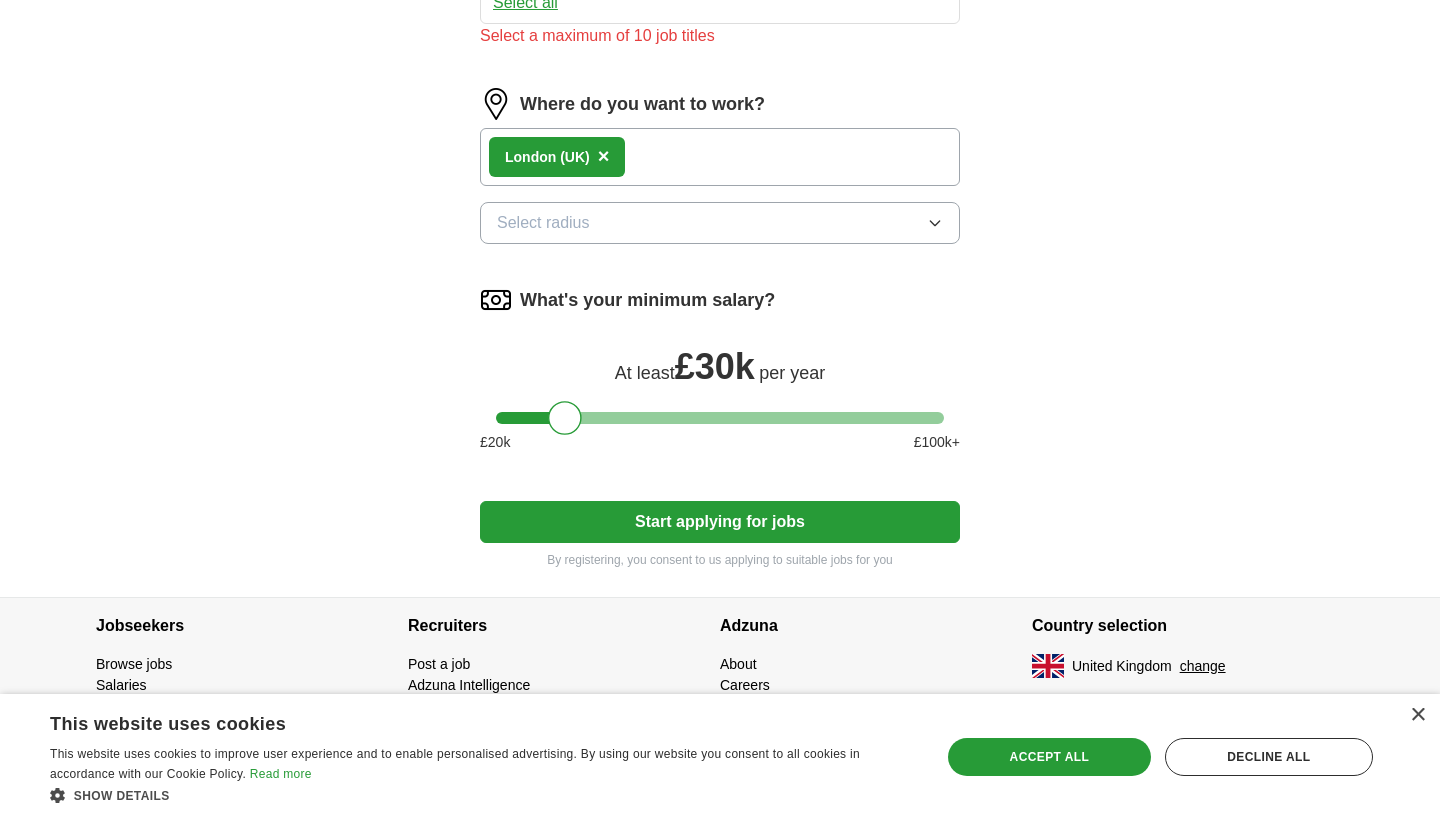 scroll, scrollTop: 1502, scrollLeft: 0, axis: vertical 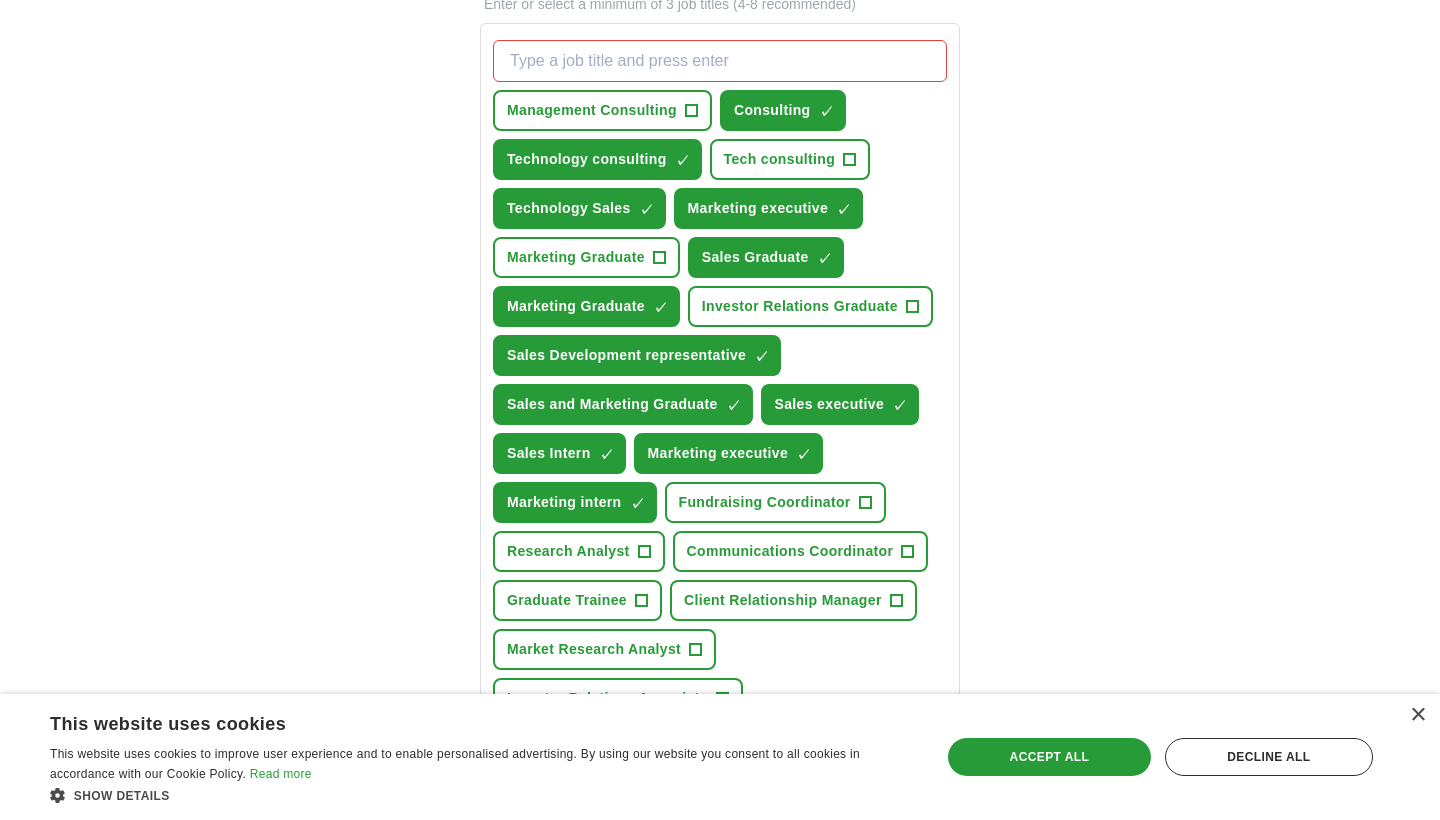 click on "Sales Development representative" at bounding box center (626, 355) 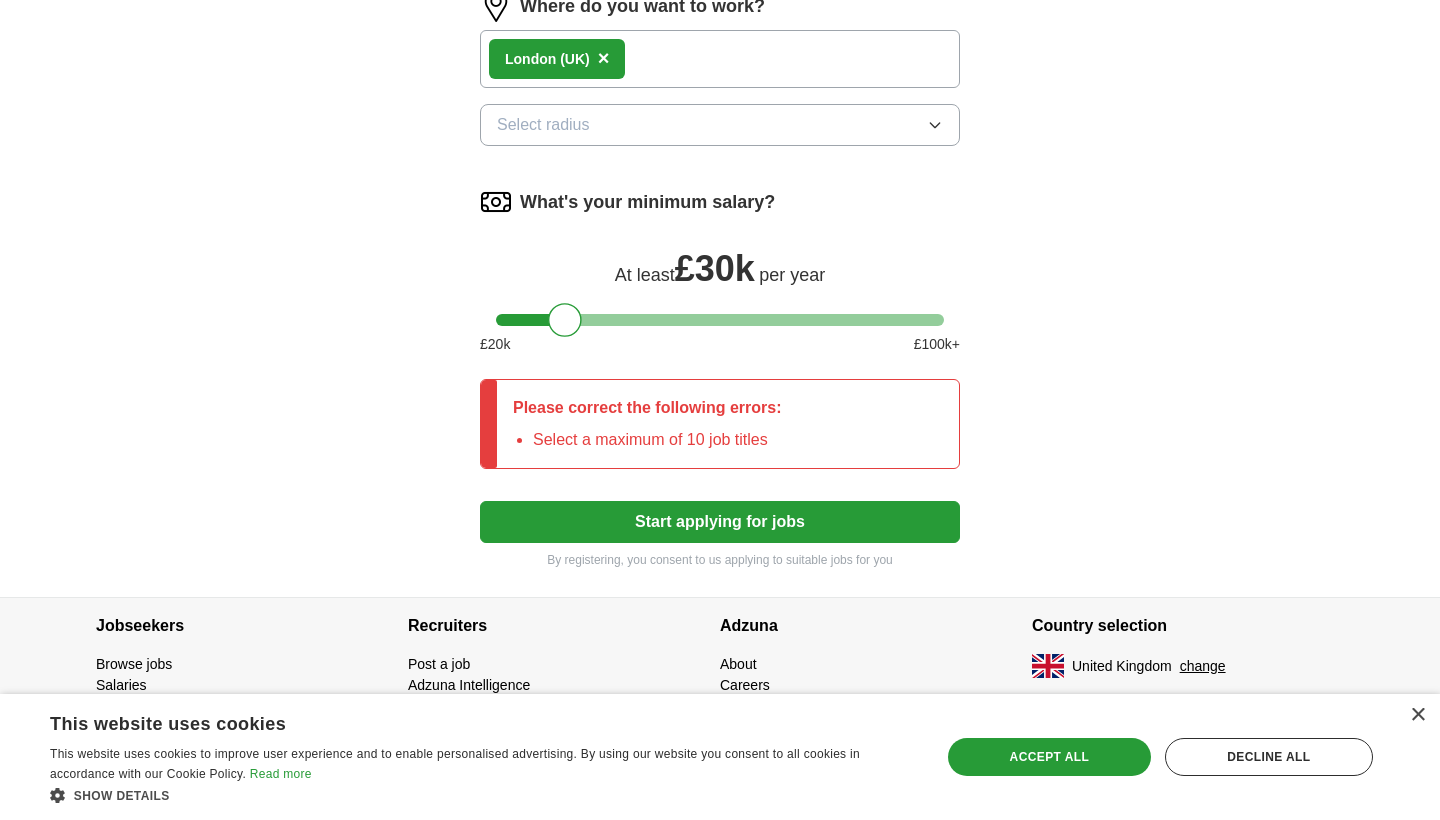 scroll, scrollTop: 1502, scrollLeft: 0, axis: vertical 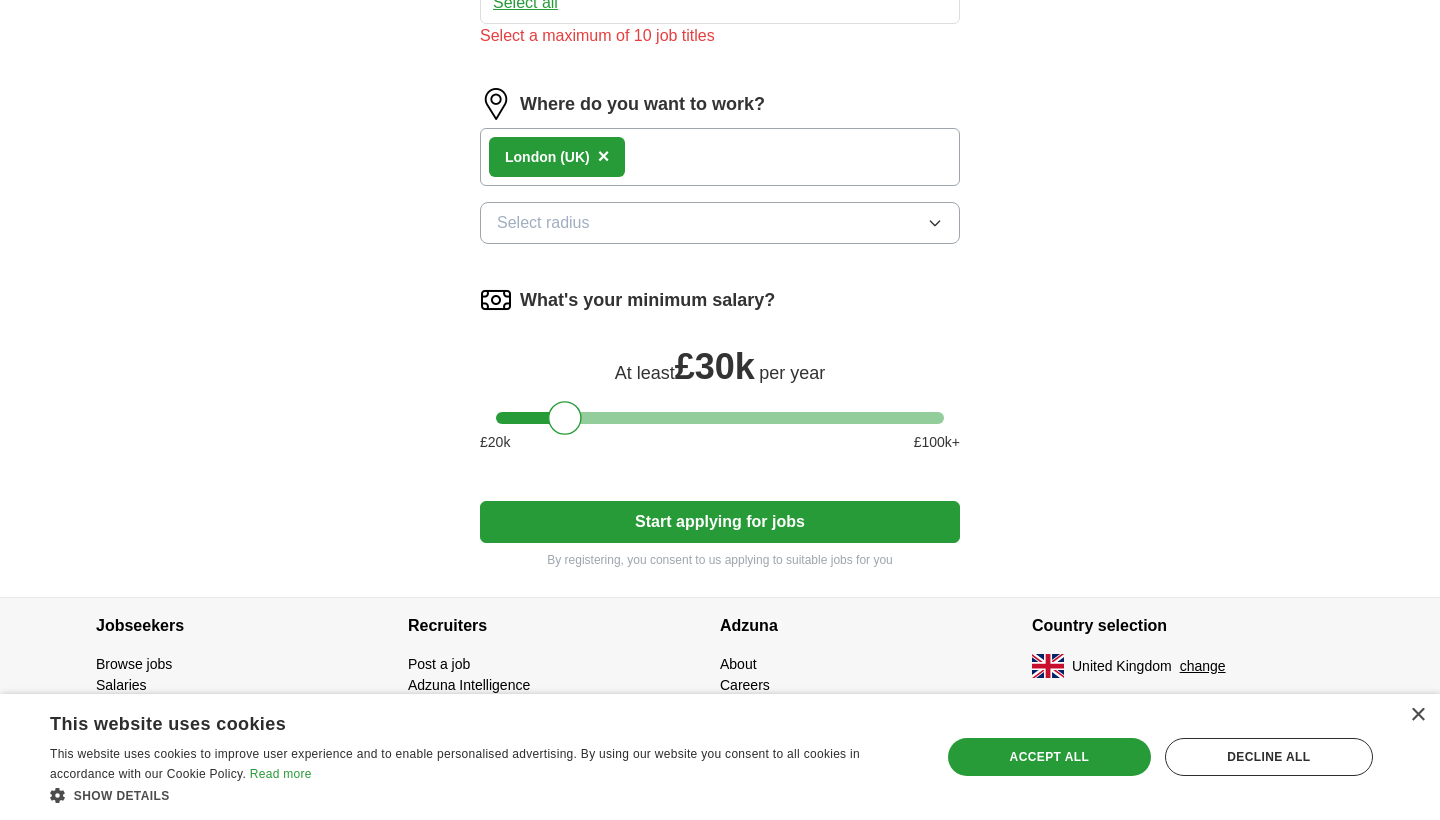 click on "Start applying for jobs" at bounding box center [720, 522] 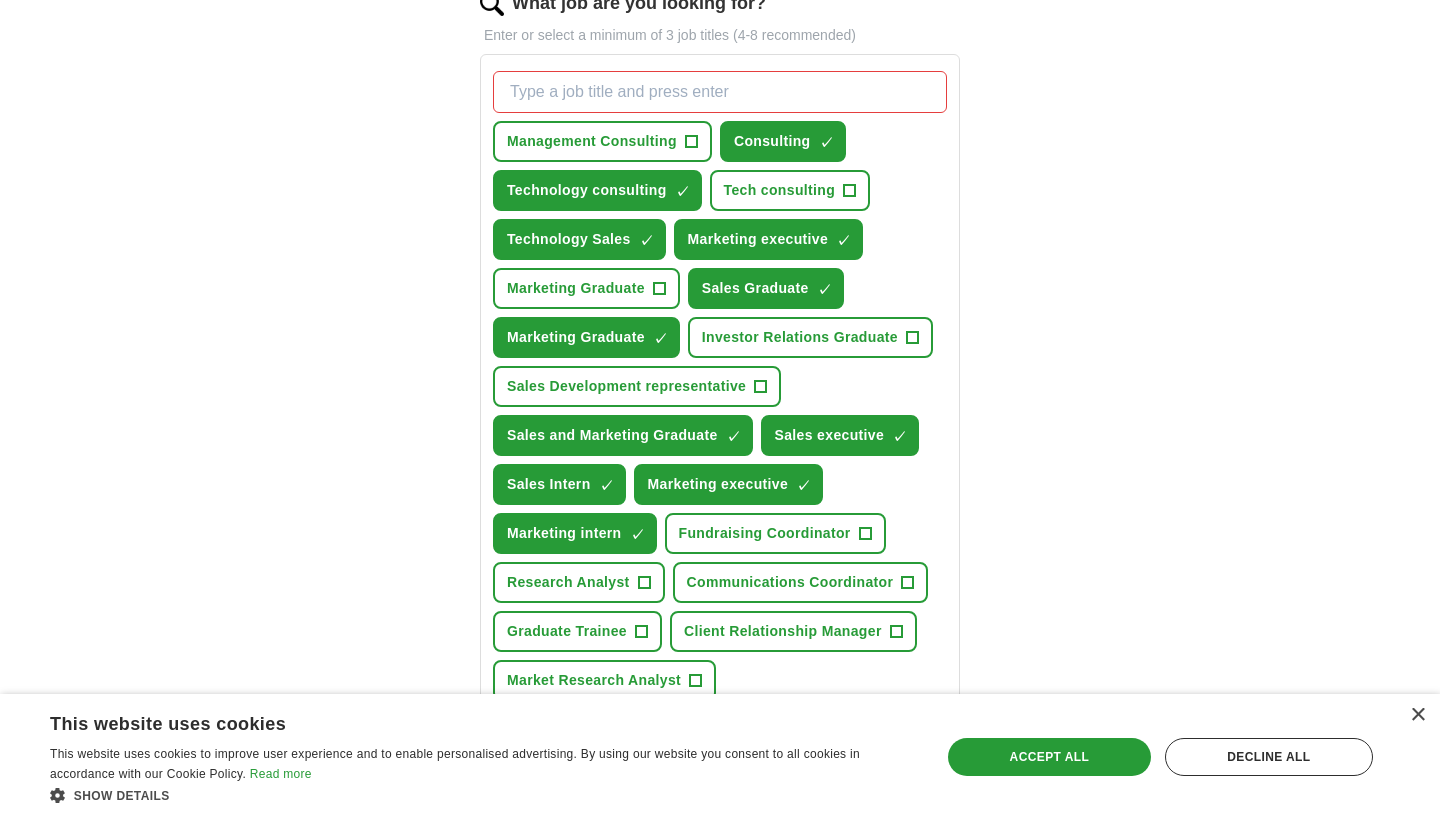 scroll, scrollTop: 675, scrollLeft: 0, axis: vertical 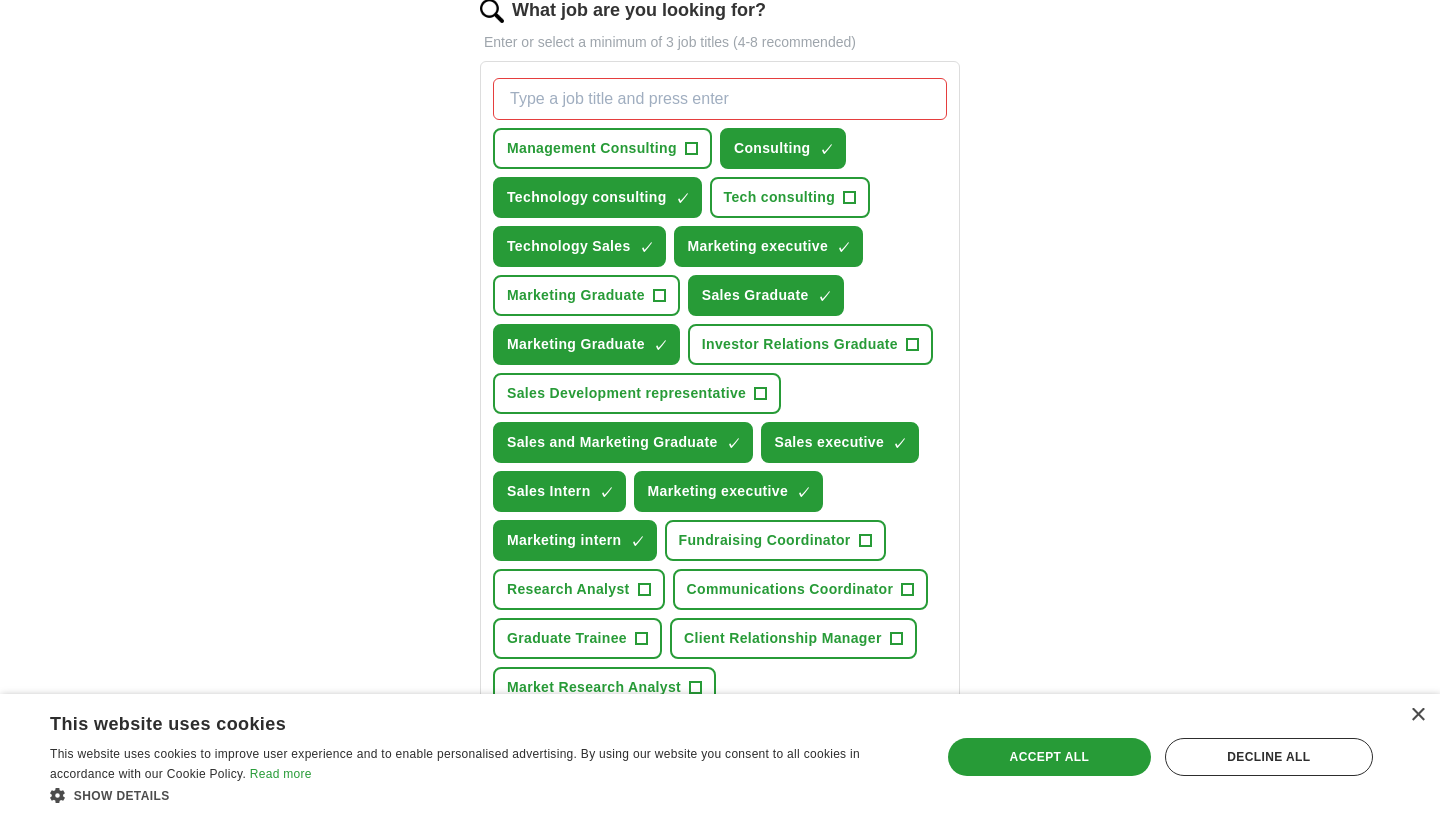 click on "Sales Graduate" at bounding box center (755, 295) 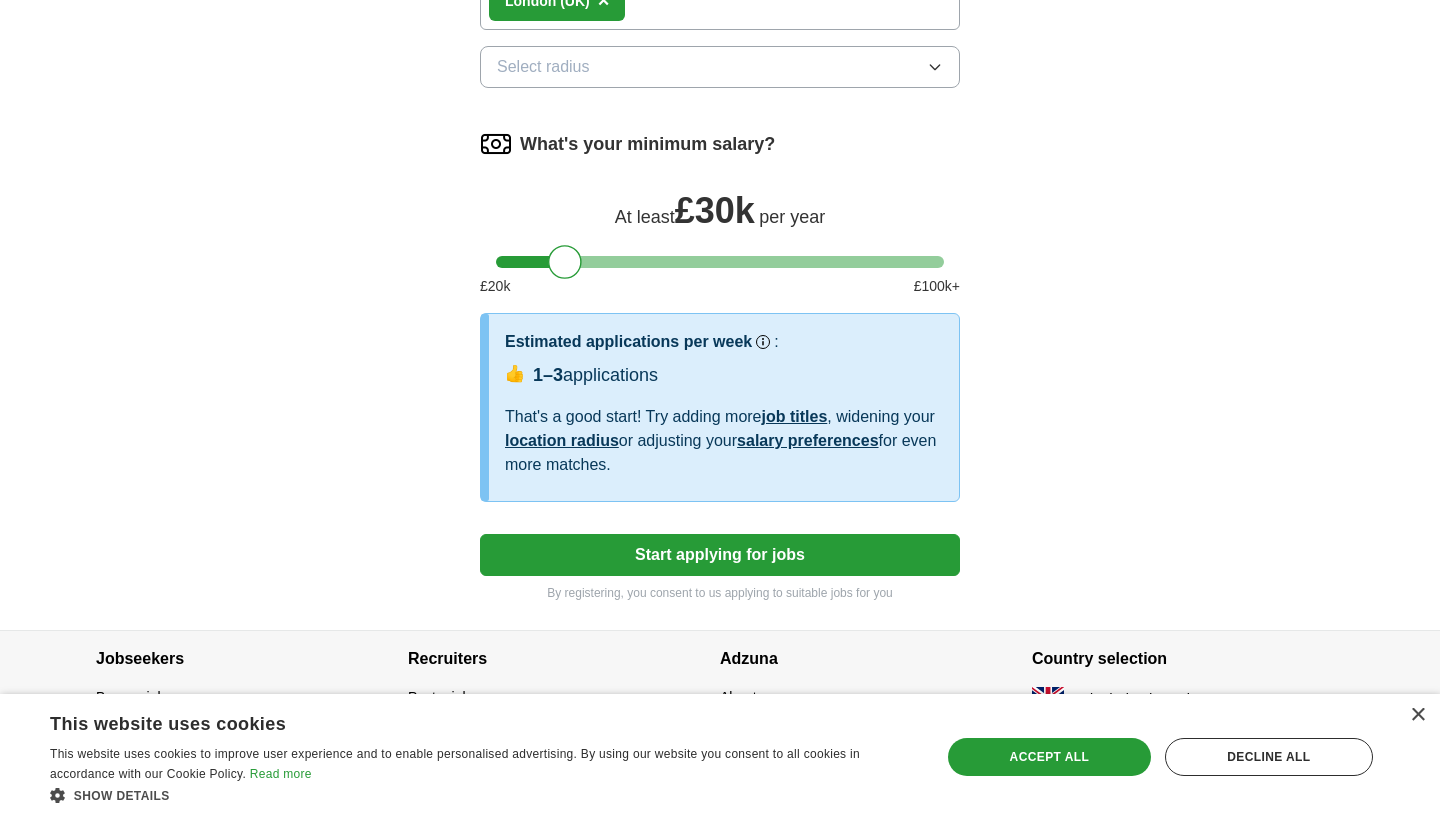 scroll, scrollTop: 1633, scrollLeft: 0, axis: vertical 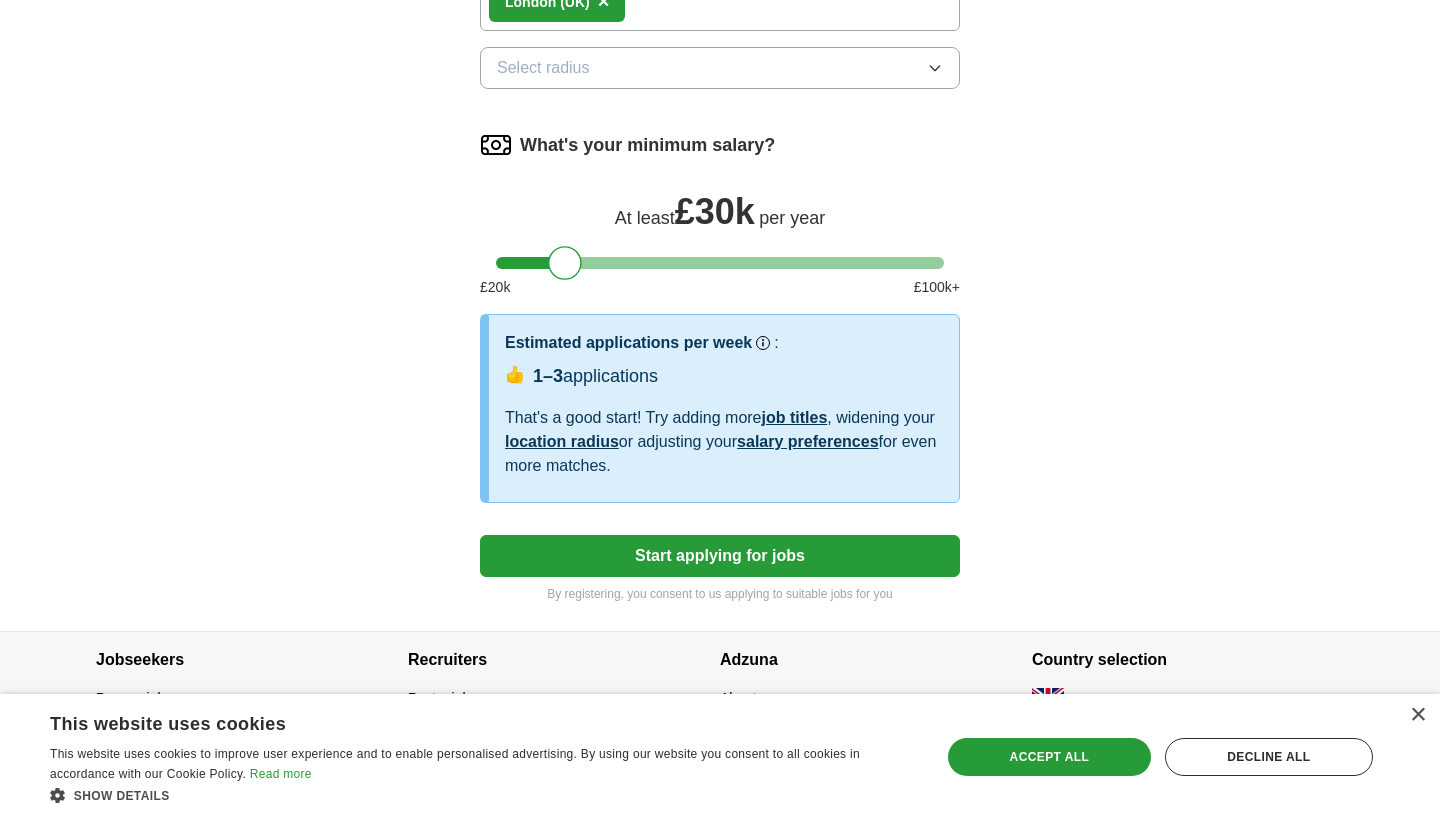 click on "Start applying for jobs" at bounding box center (720, 556) 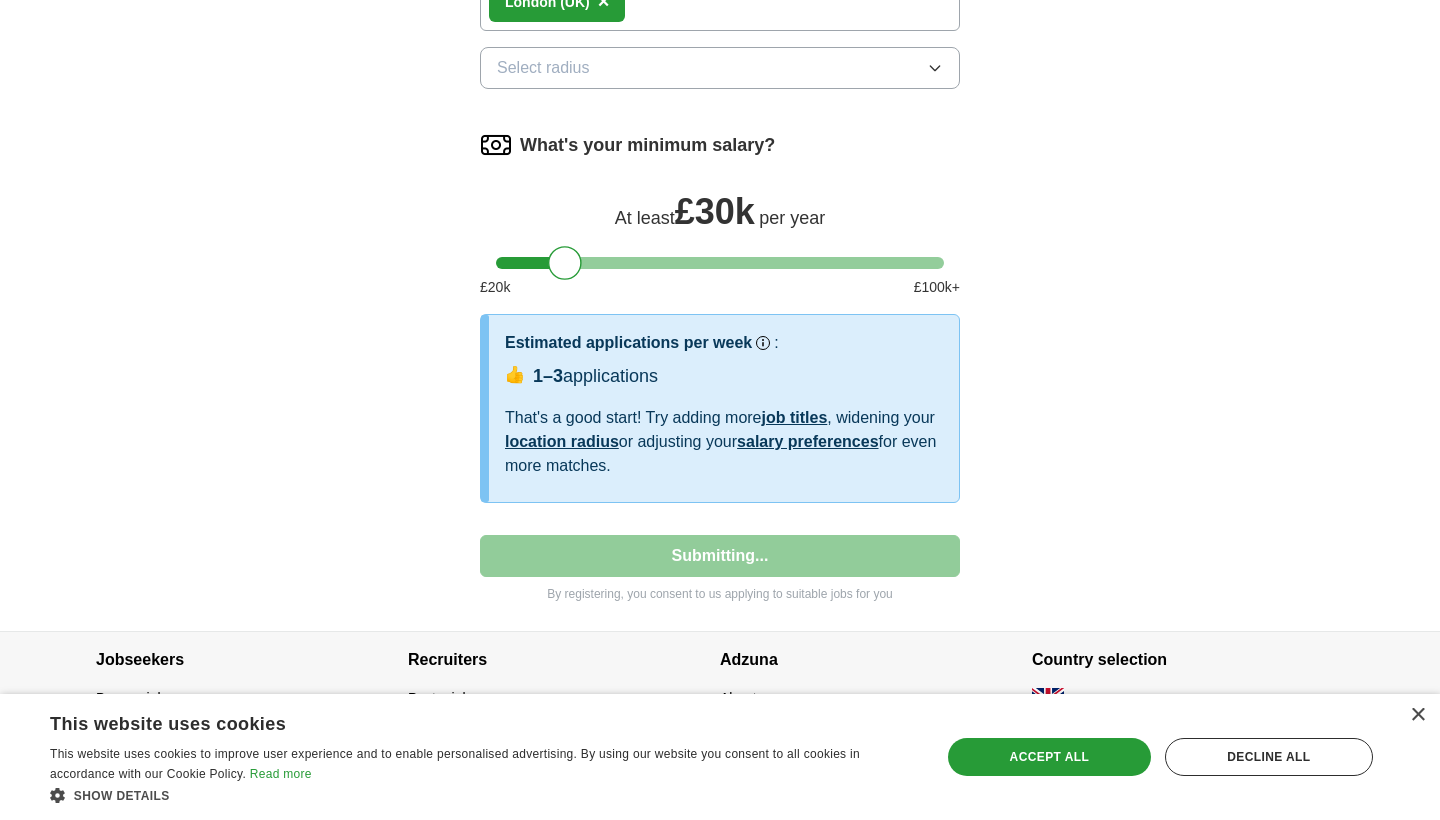 scroll, scrollTop: 254, scrollLeft: 0, axis: vertical 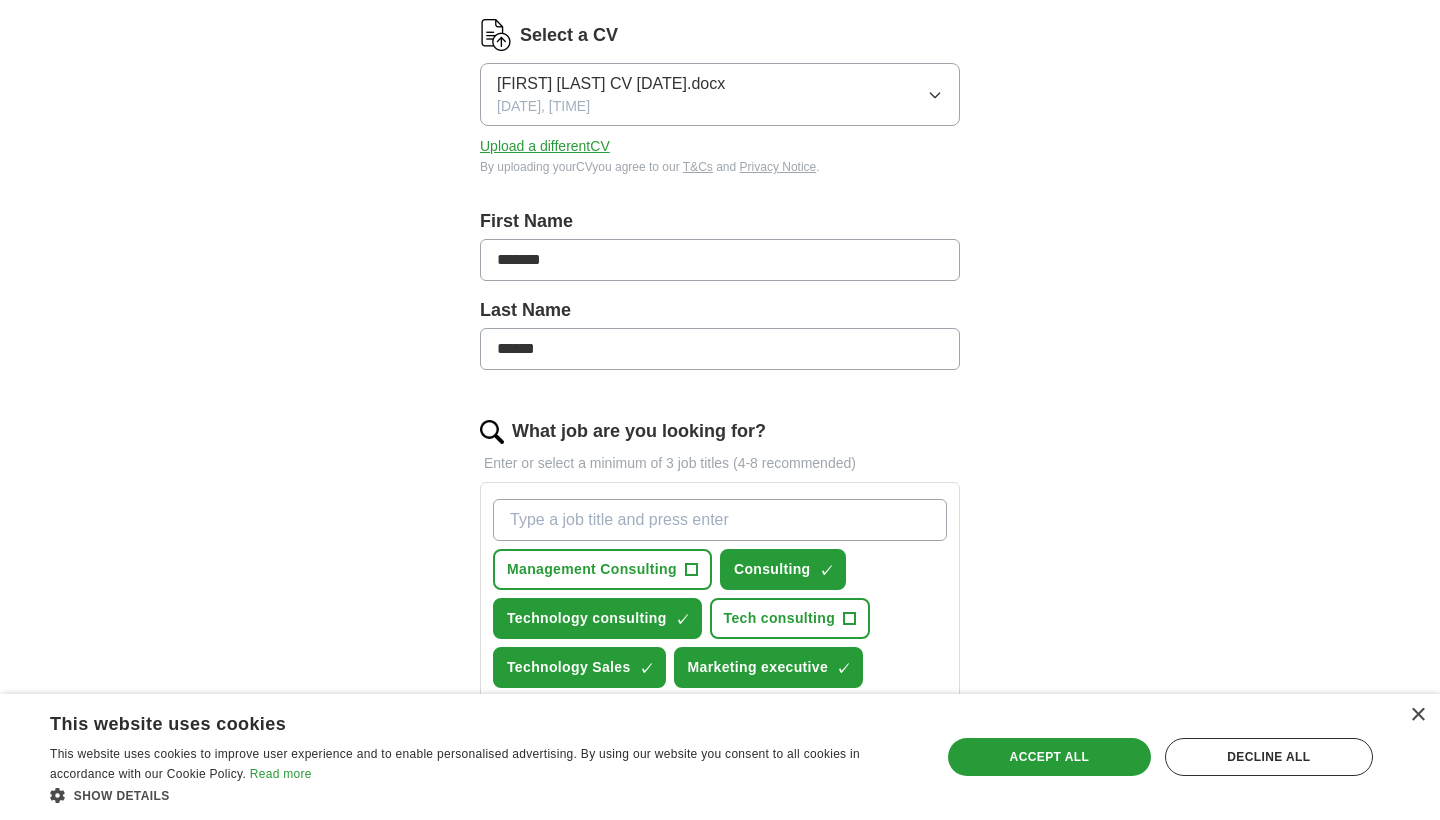 select on "**" 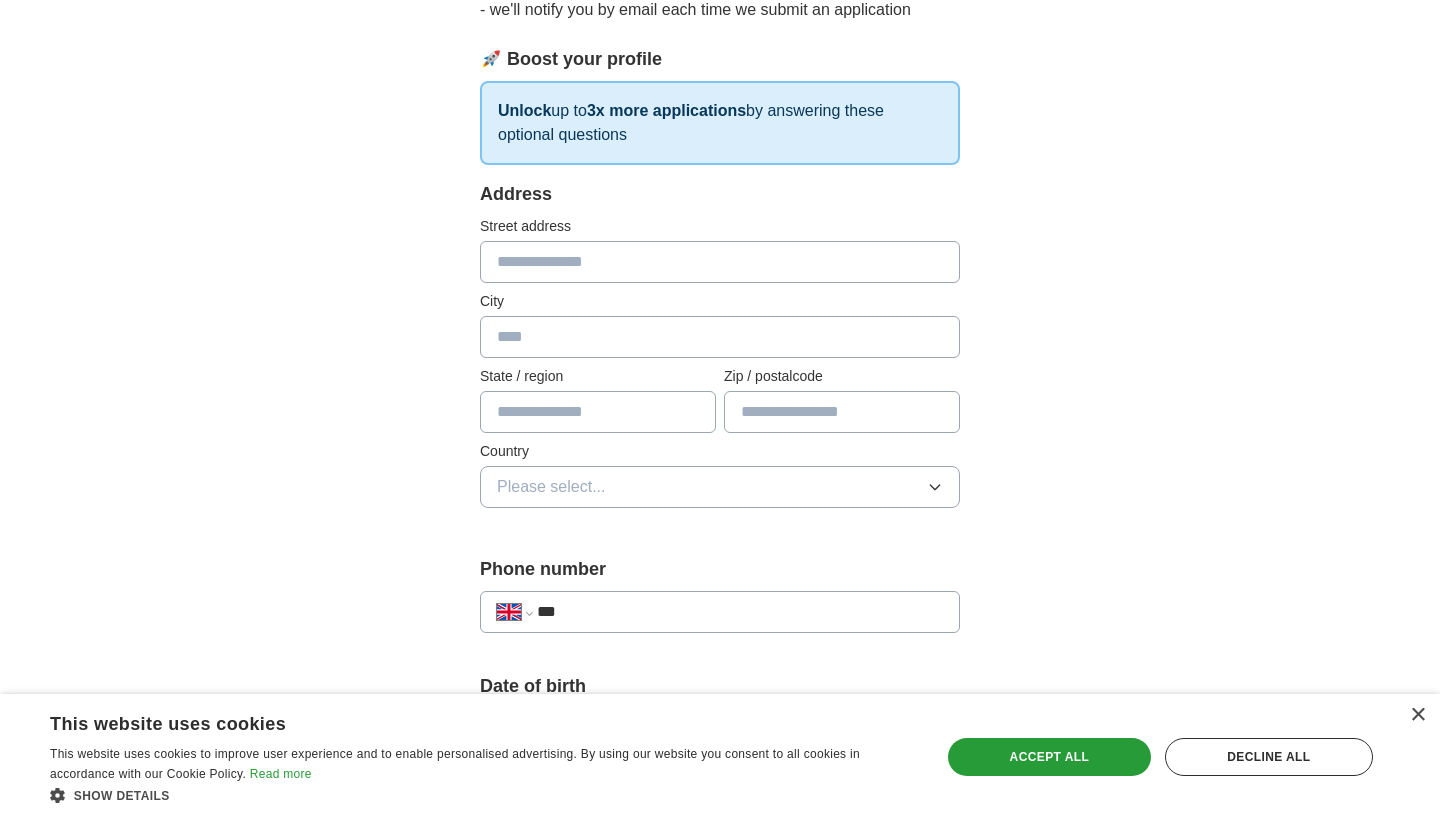 scroll, scrollTop: 0, scrollLeft: 0, axis: both 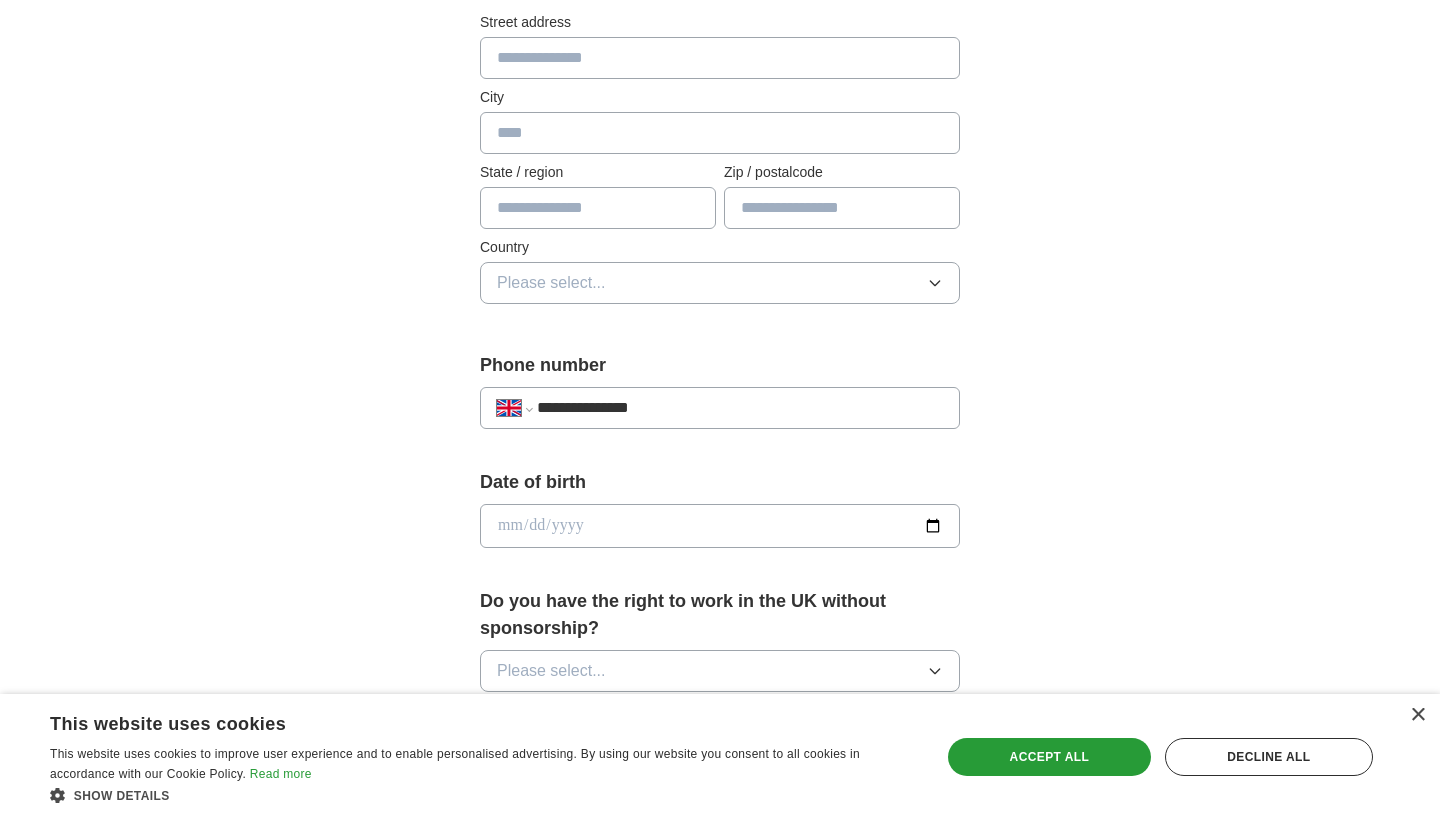 type on "**********" 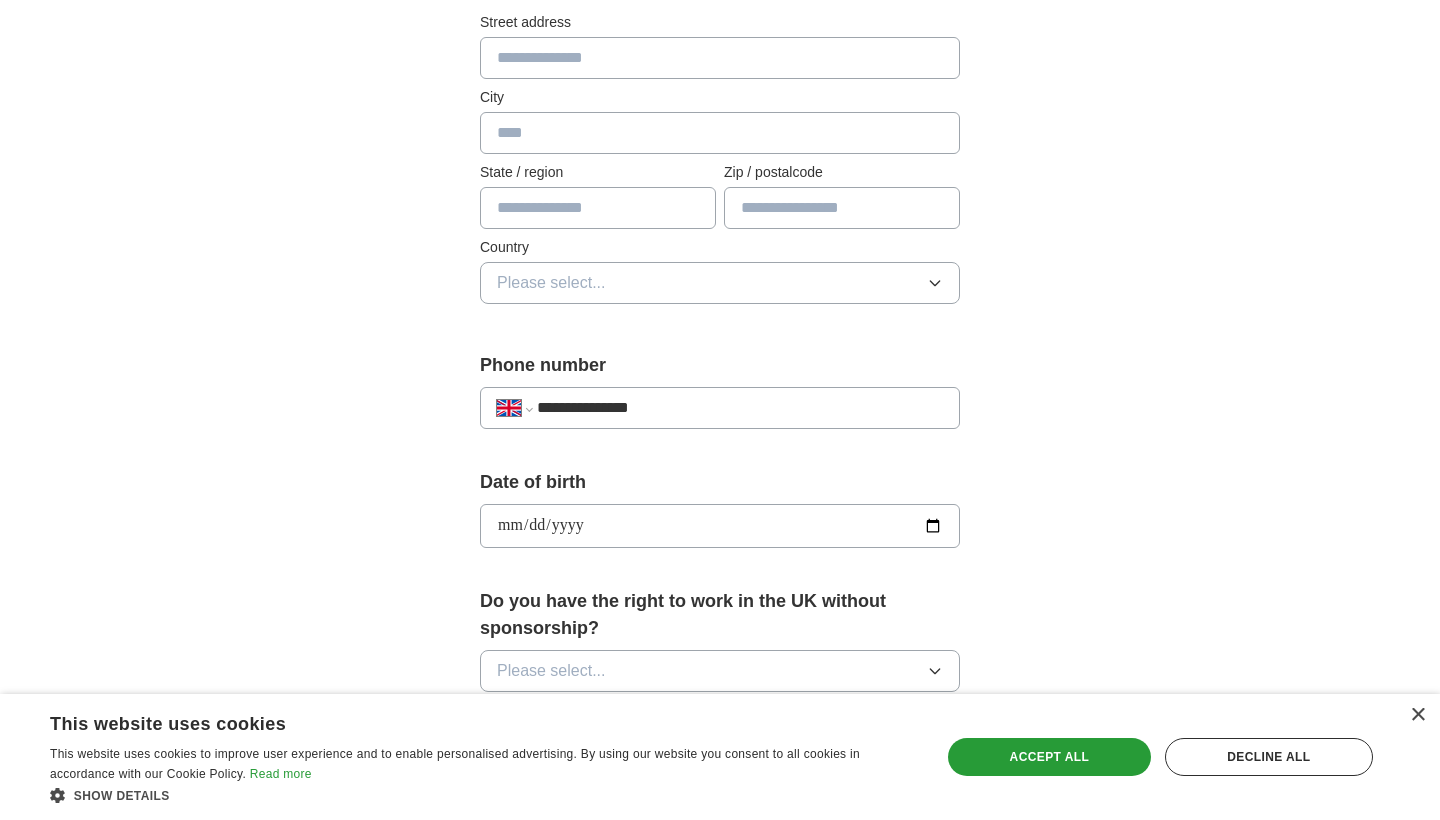 click on "**********" at bounding box center (720, 526) 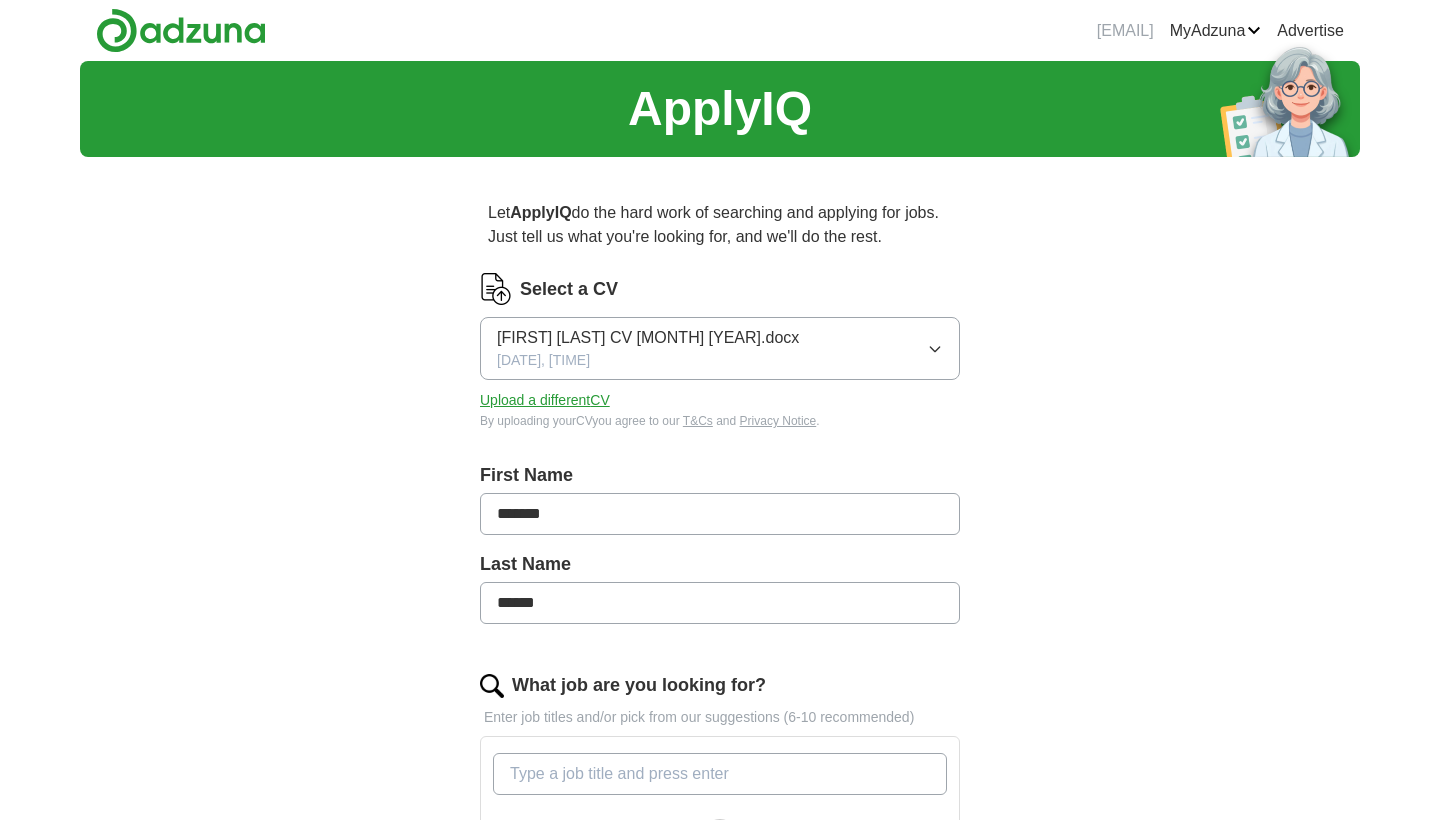 scroll, scrollTop: 0, scrollLeft: 0, axis: both 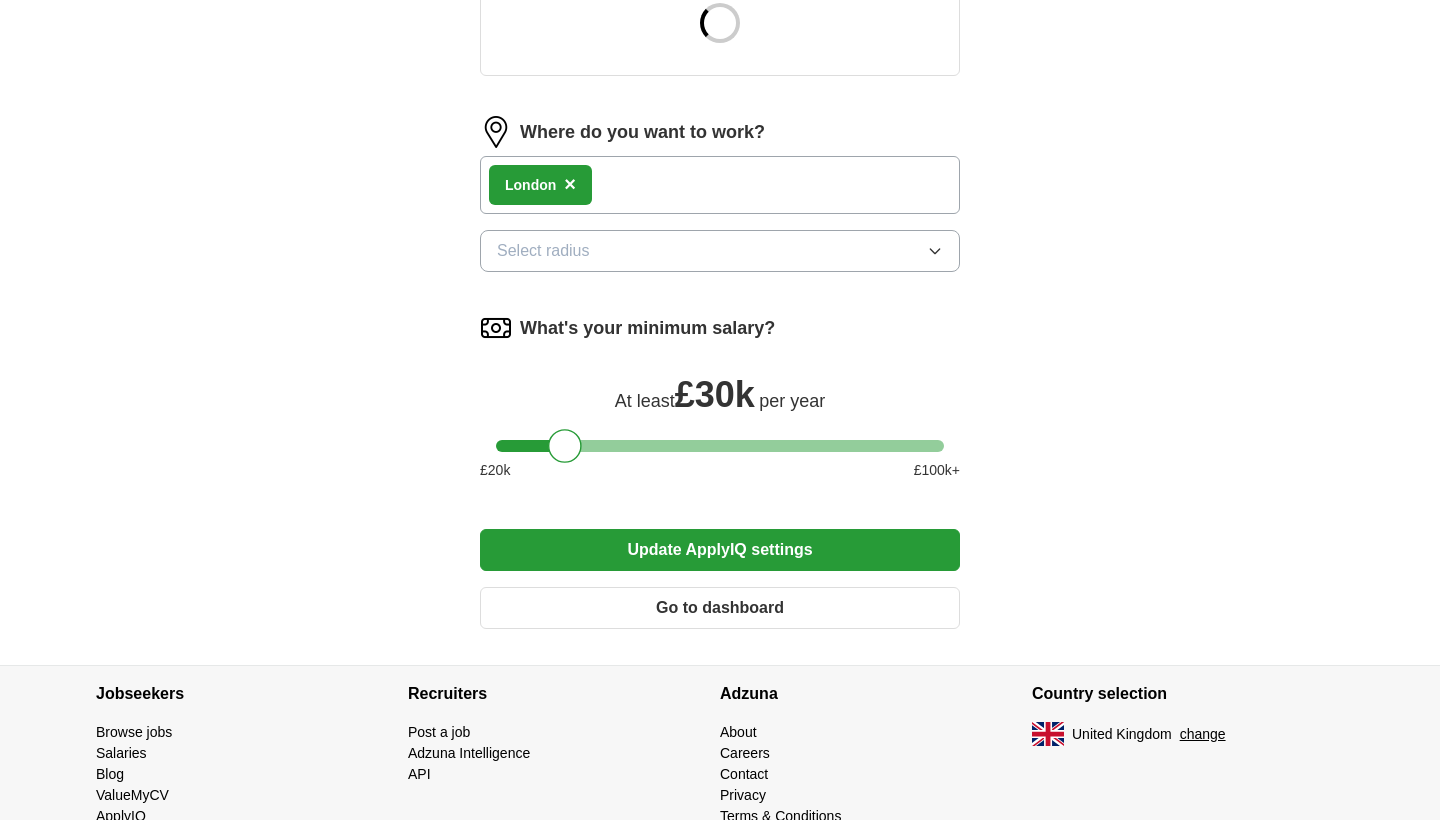 click on "Update ApplyIQ settings" at bounding box center [720, 550] 